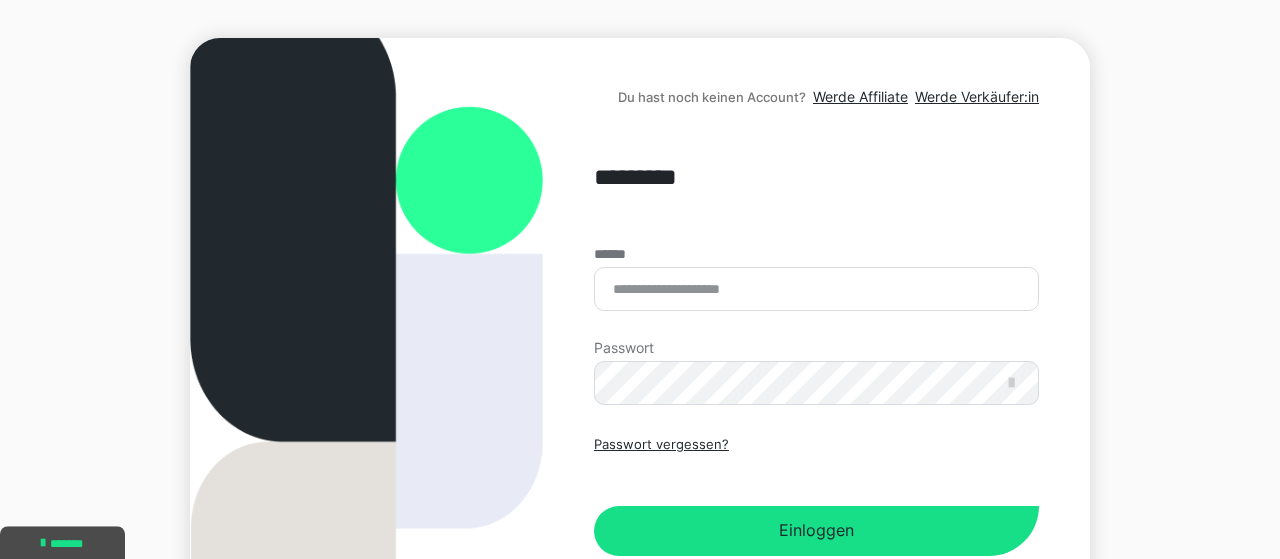 scroll, scrollTop: 254, scrollLeft: 0, axis: vertical 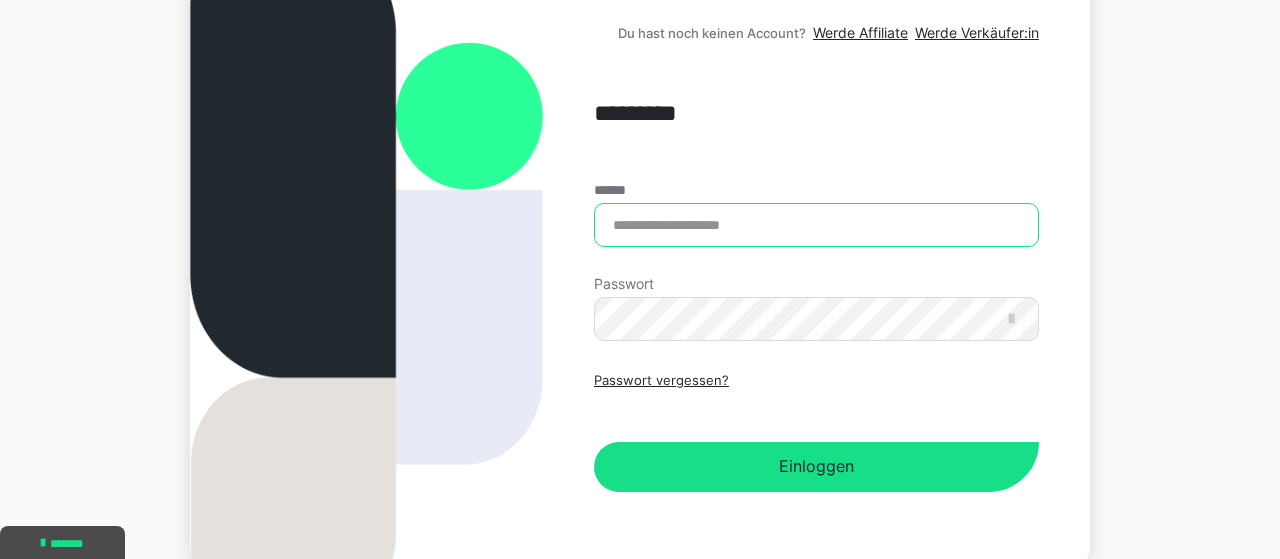 click on "******" at bounding box center [816, 225] 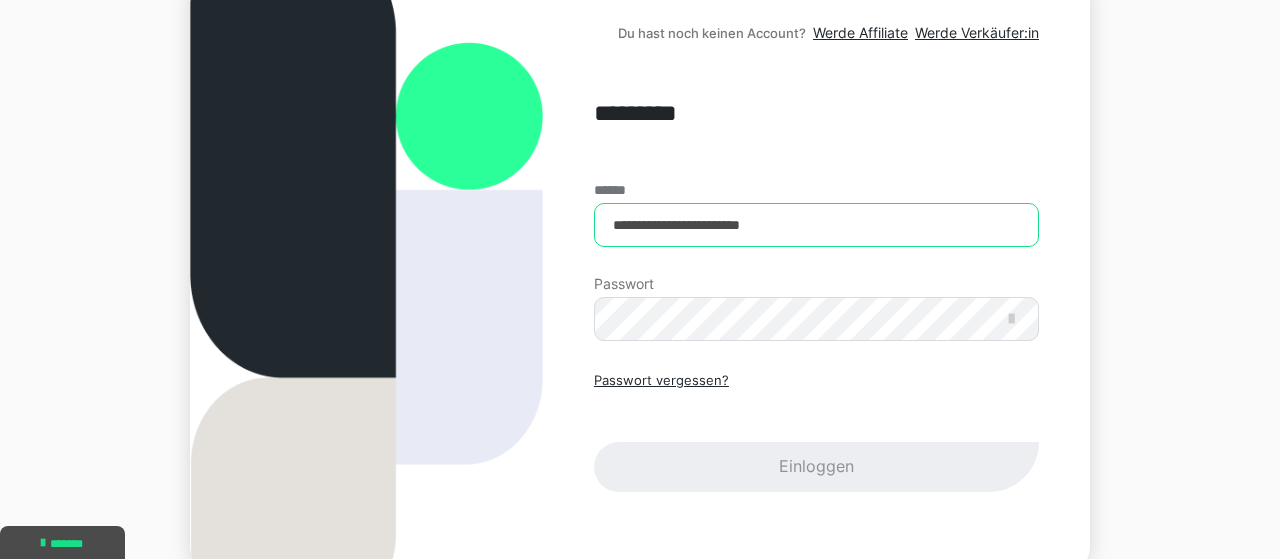 type on "**********" 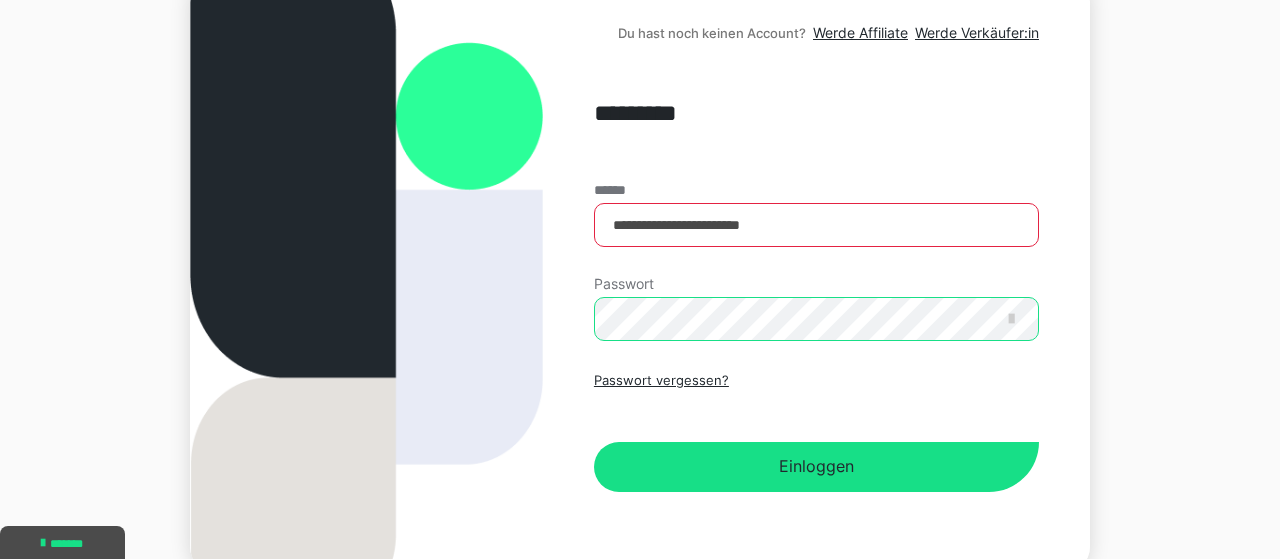 click on "Einloggen" at bounding box center (816, 467) 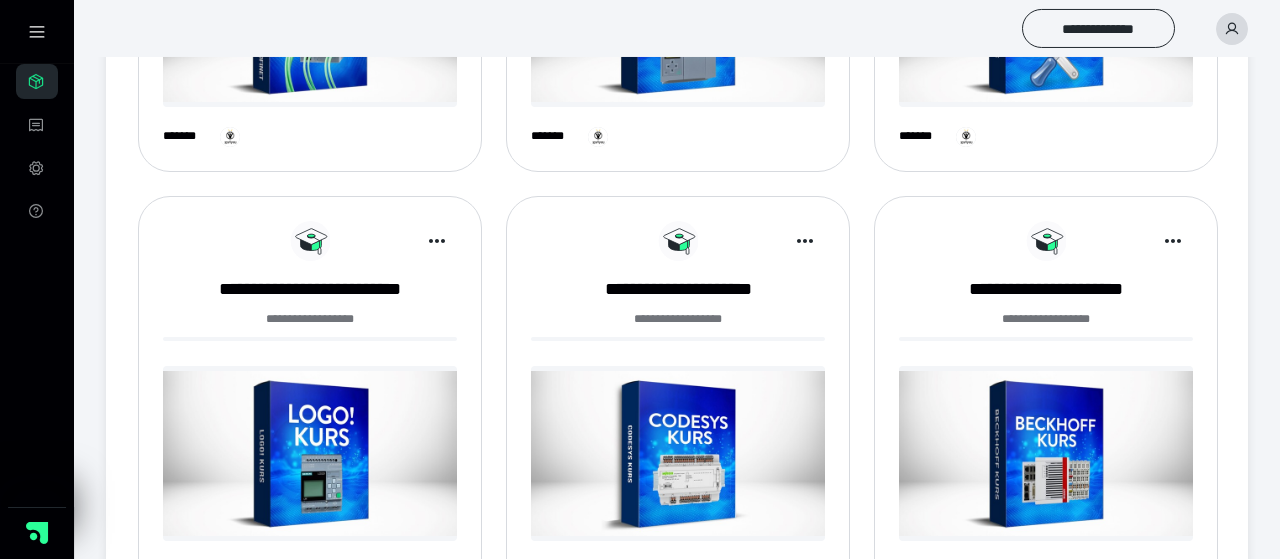 scroll, scrollTop: 1002, scrollLeft: 0, axis: vertical 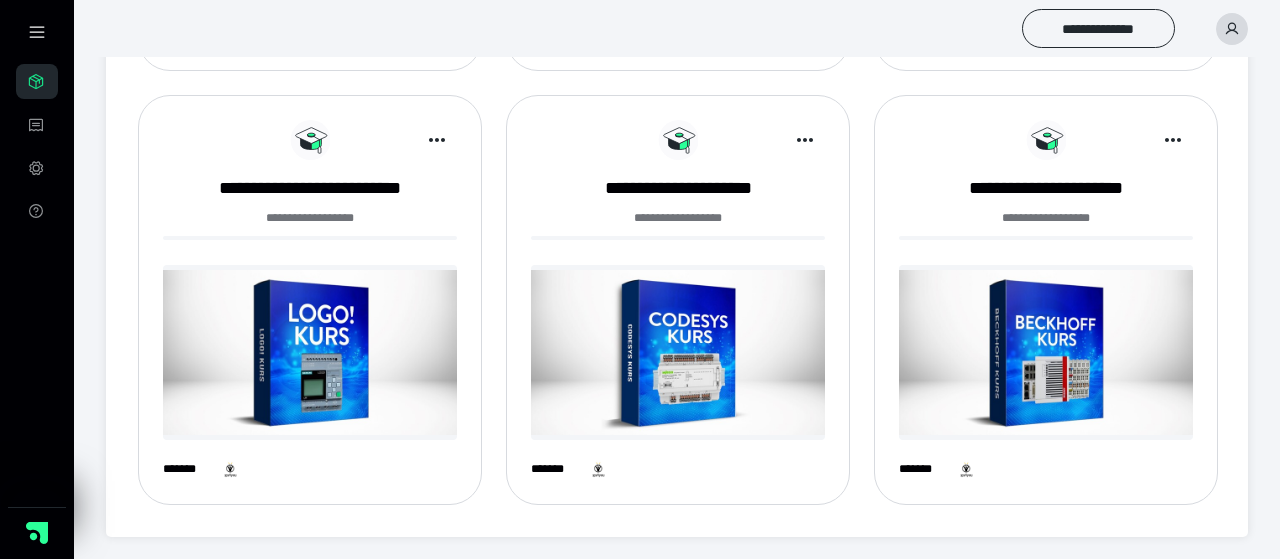 click at bounding box center (310, 352) 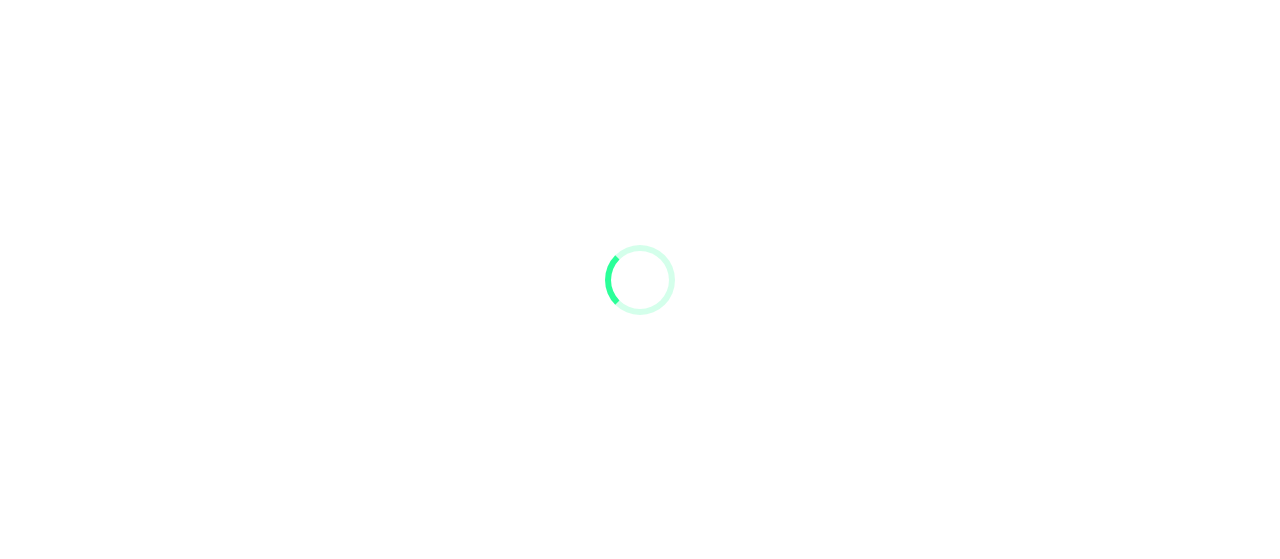 scroll, scrollTop: 0, scrollLeft: 0, axis: both 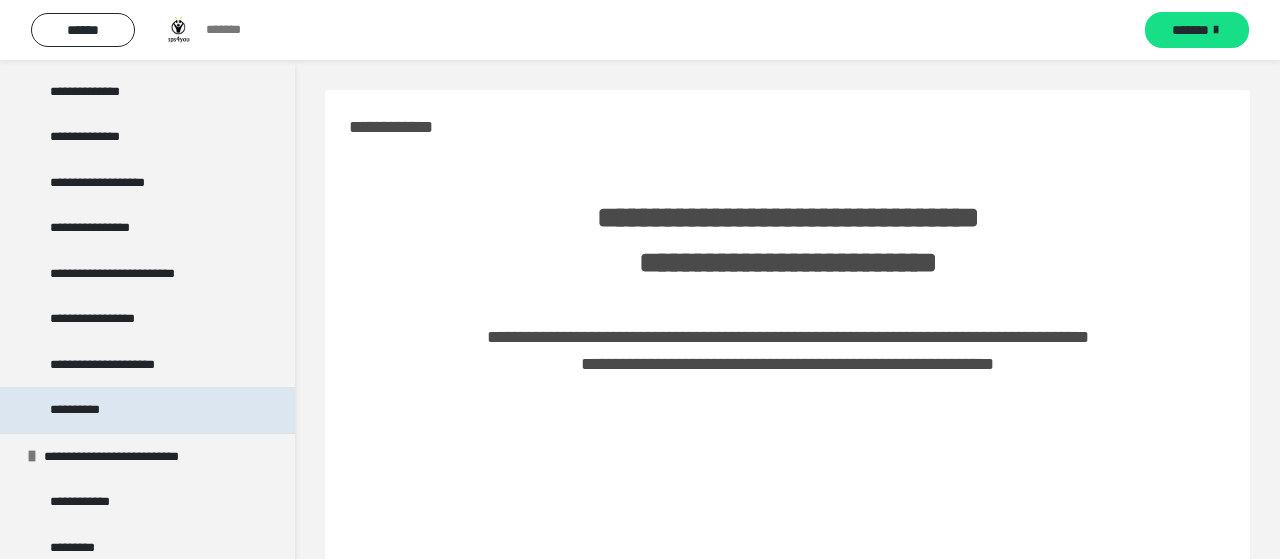 click on "**********" at bounding box center [78, 410] 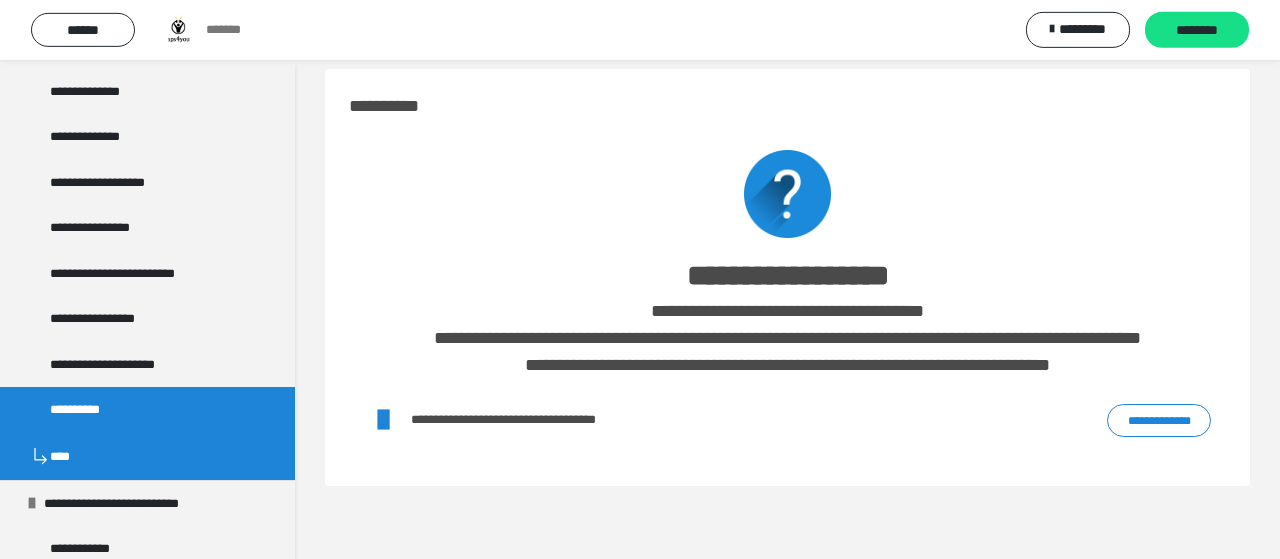 scroll, scrollTop: 0, scrollLeft: 0, axis: both 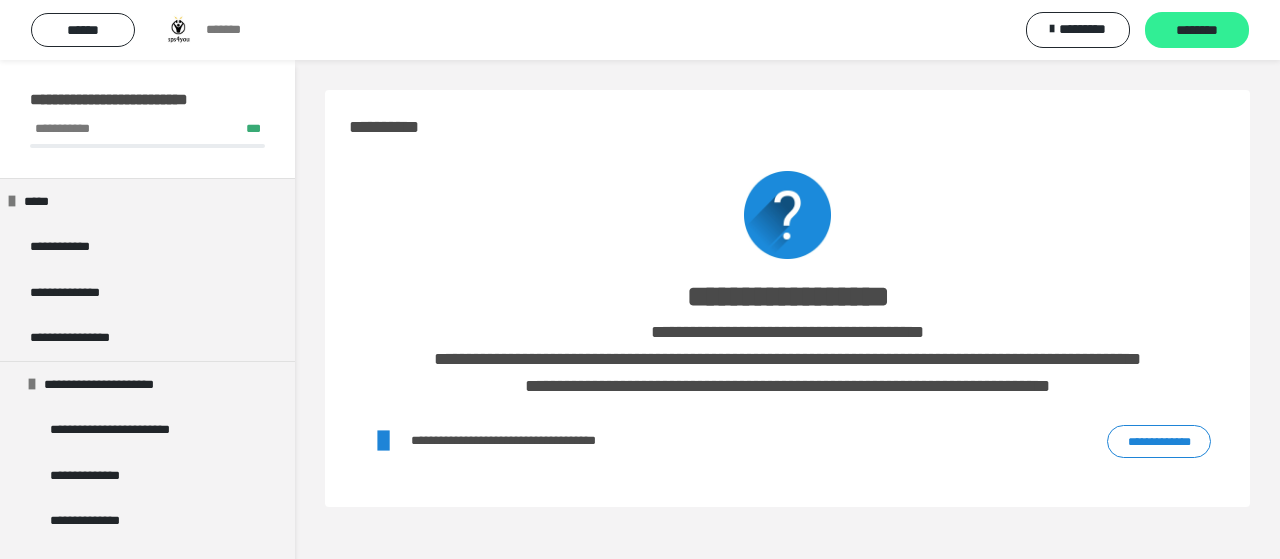 click on "********" at bounding box center (1197, 31) 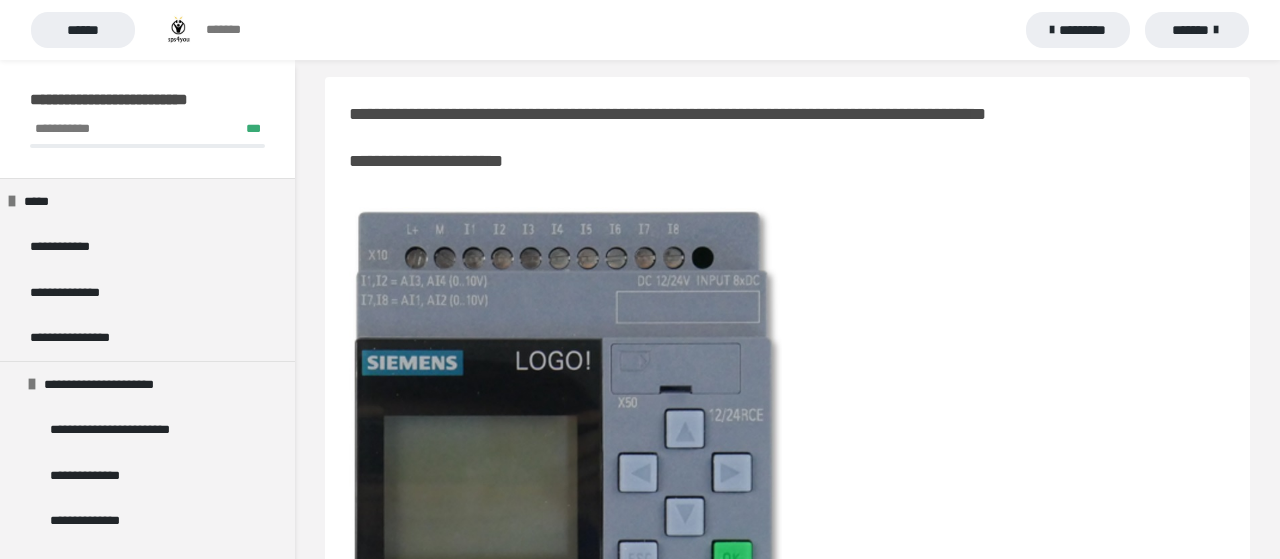 scroll, scrollTop: 0, scrollLeft: 0, axis: both 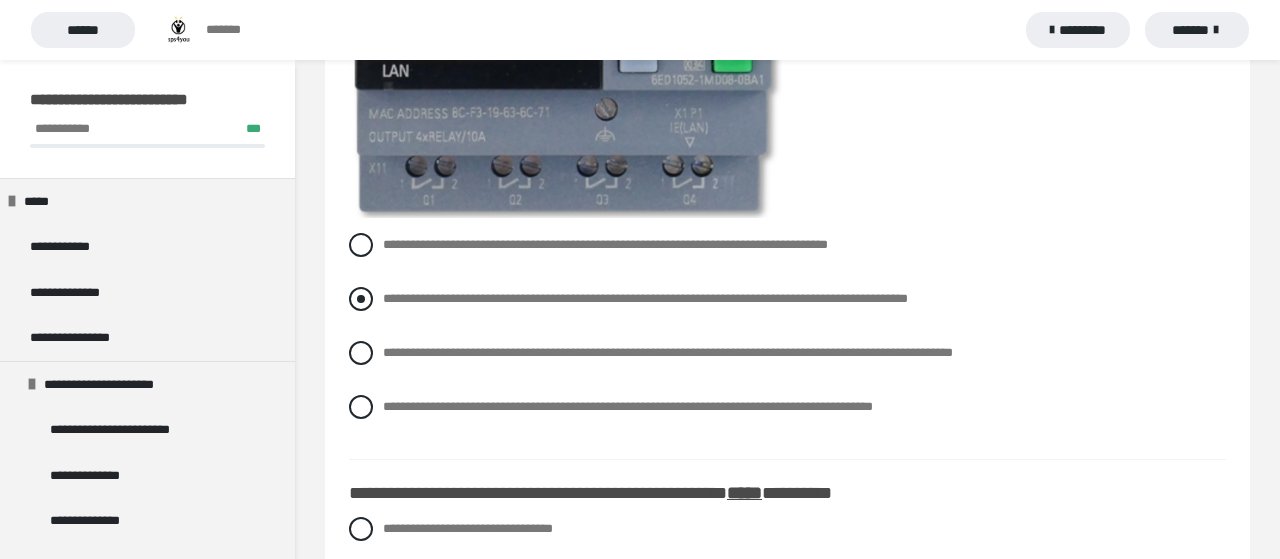 click on "**********" at bounding box center [645, 298] 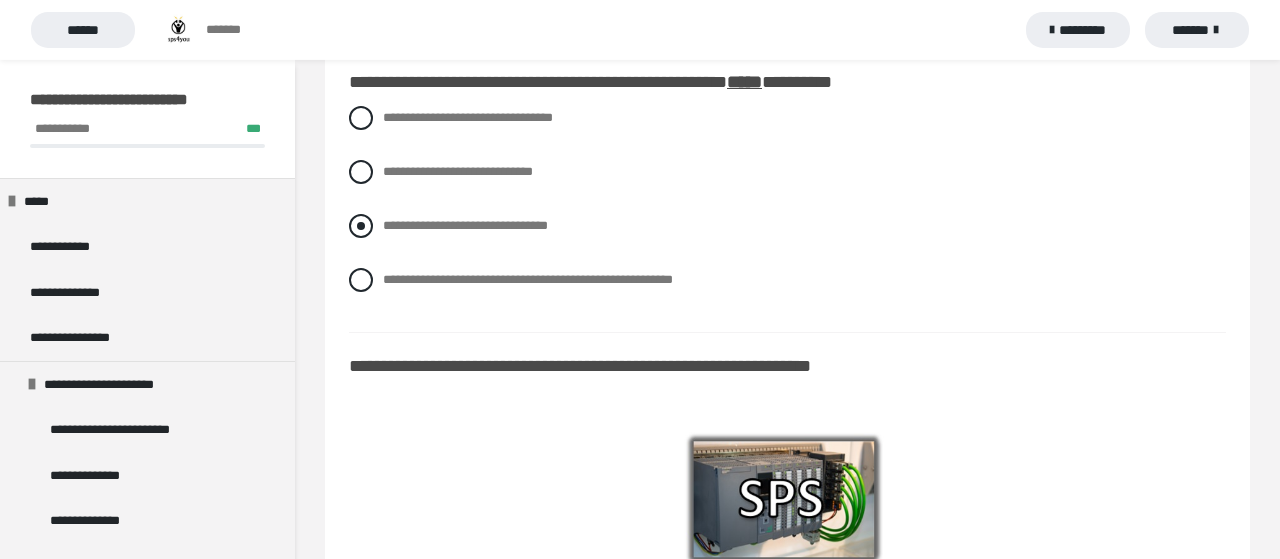 scroll, scrollTop: 936, scrollLeft: 0, axis: vertical 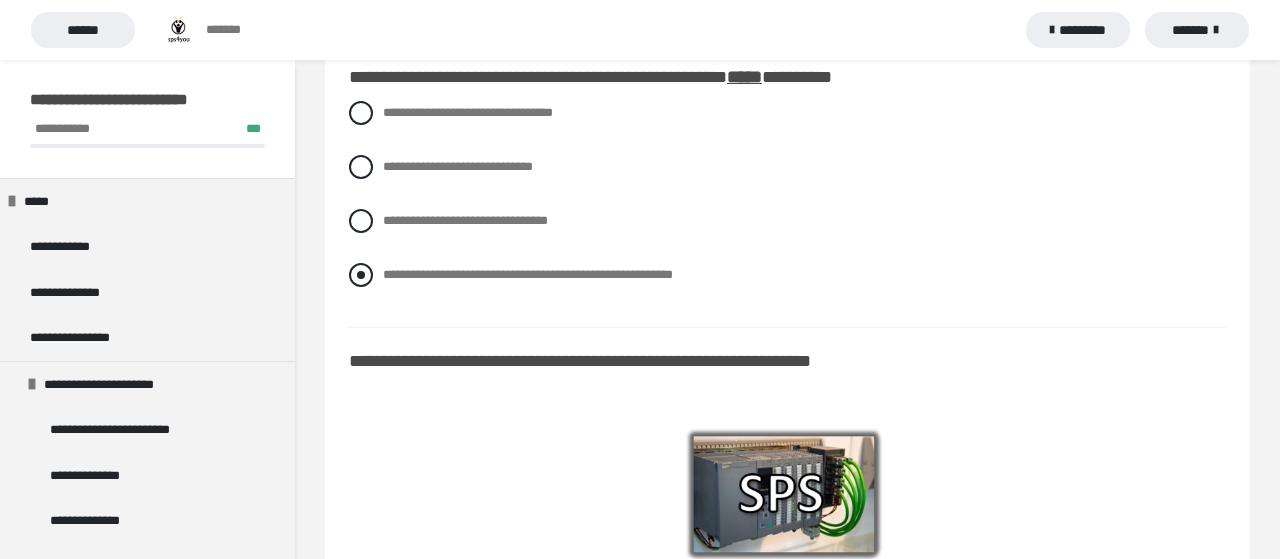 click on "**********" at bounding box center [528, 274] 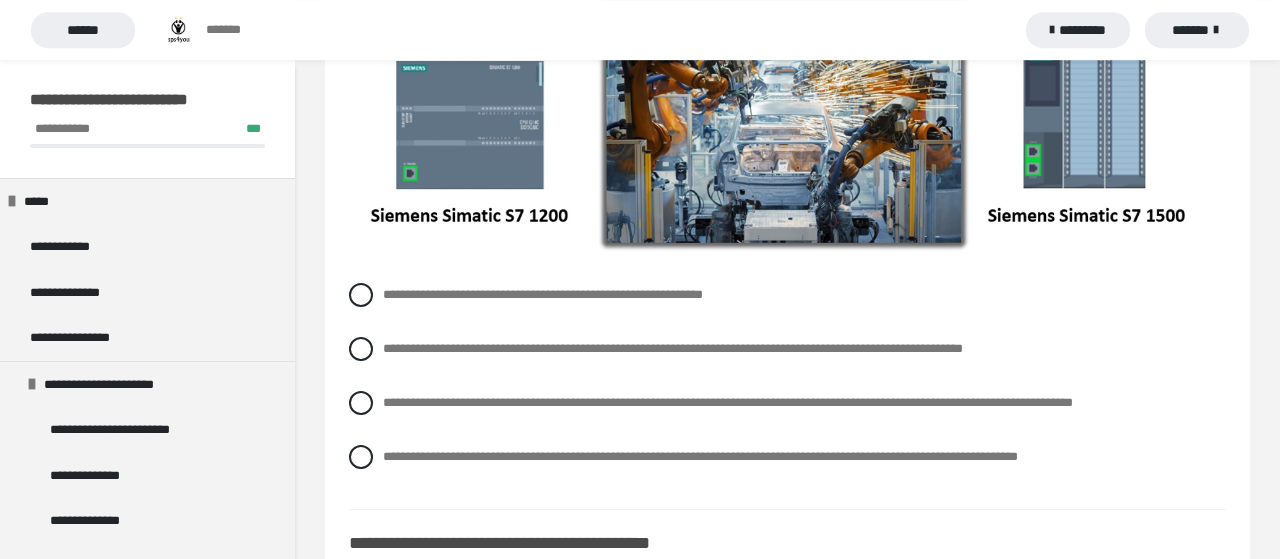 scroll, scrollTop: 1560, scrollLeft: 0, axis: vertical 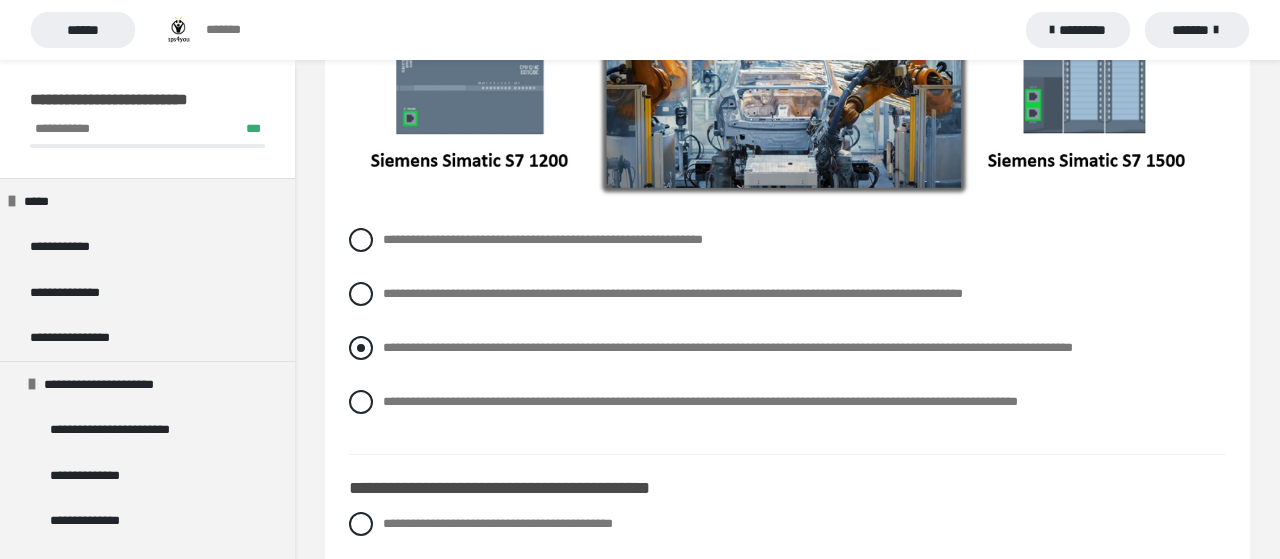 click on "**********" at bounding box center (728, 347) 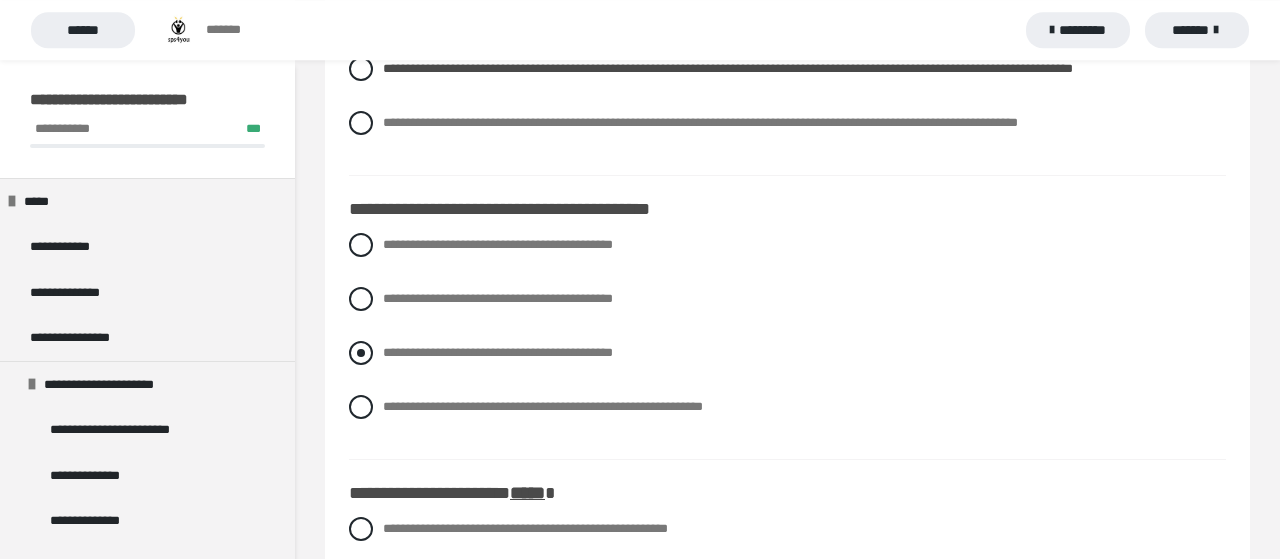 scroll, scrollTop: 1872, scrollLeft: 0, axis: vertical 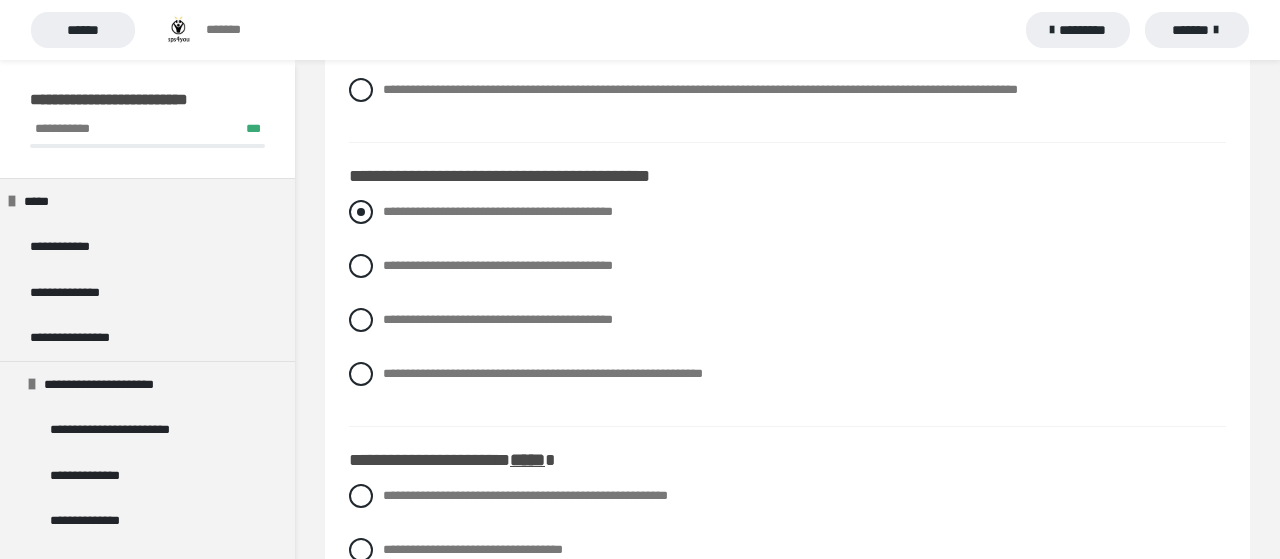 click on "**********" at bounding box center (498, 211) 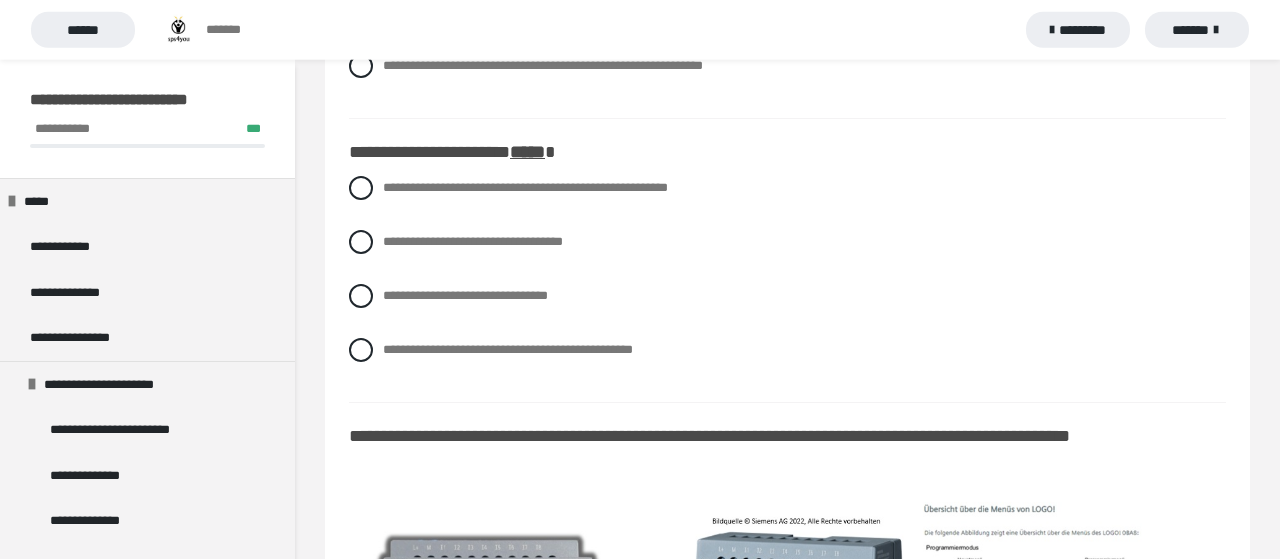 scroll, scrollTop: 2184, scrollLeft: 0, axis: vertical 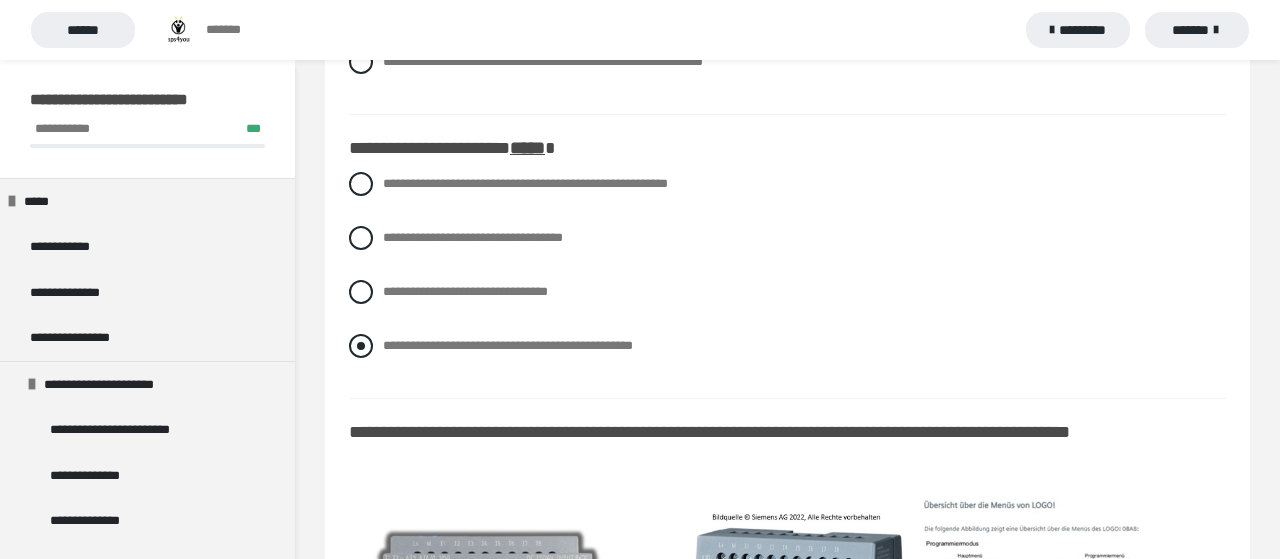 click on "**********" at bounding box center [508, 345] 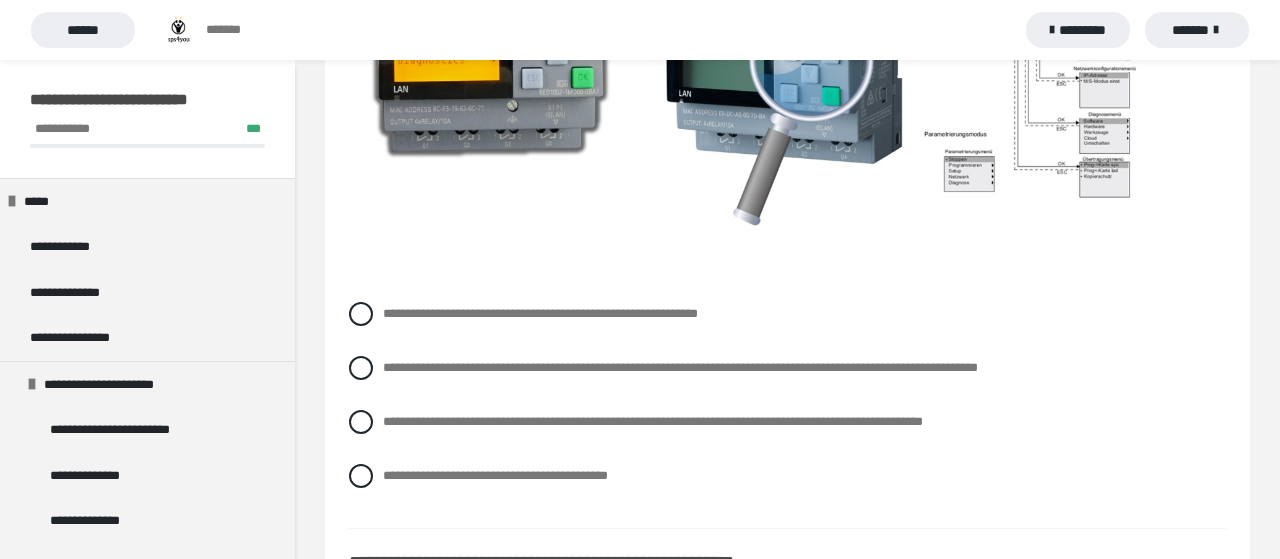 scroll, scrollTop: 2912, scrollLeft: 0, axis: vertical 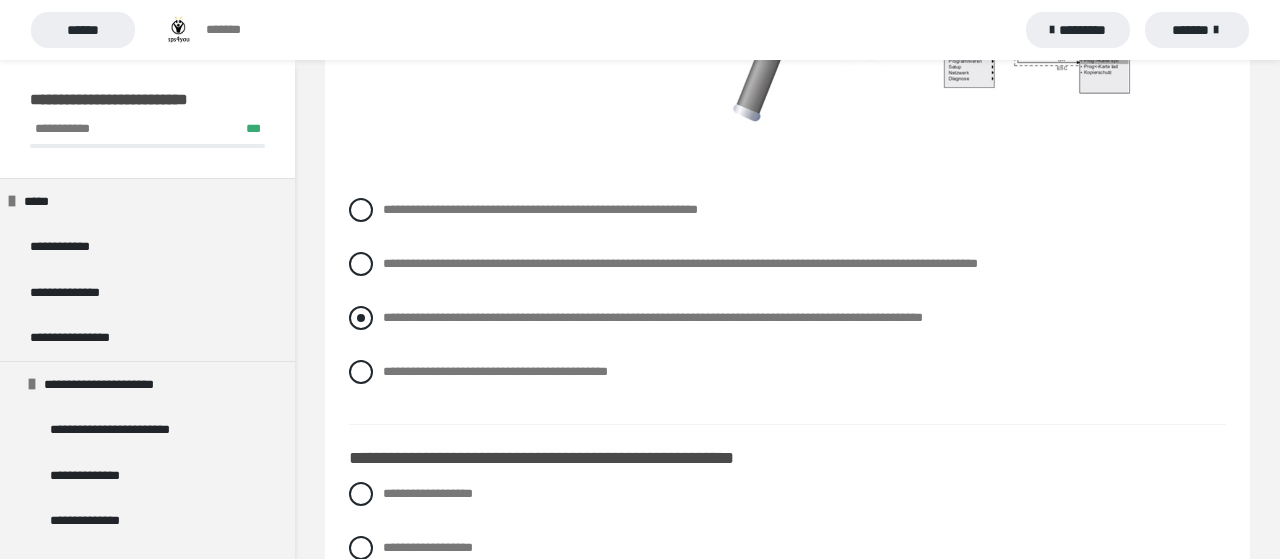click on "**********" at bounding box center [787, 318] 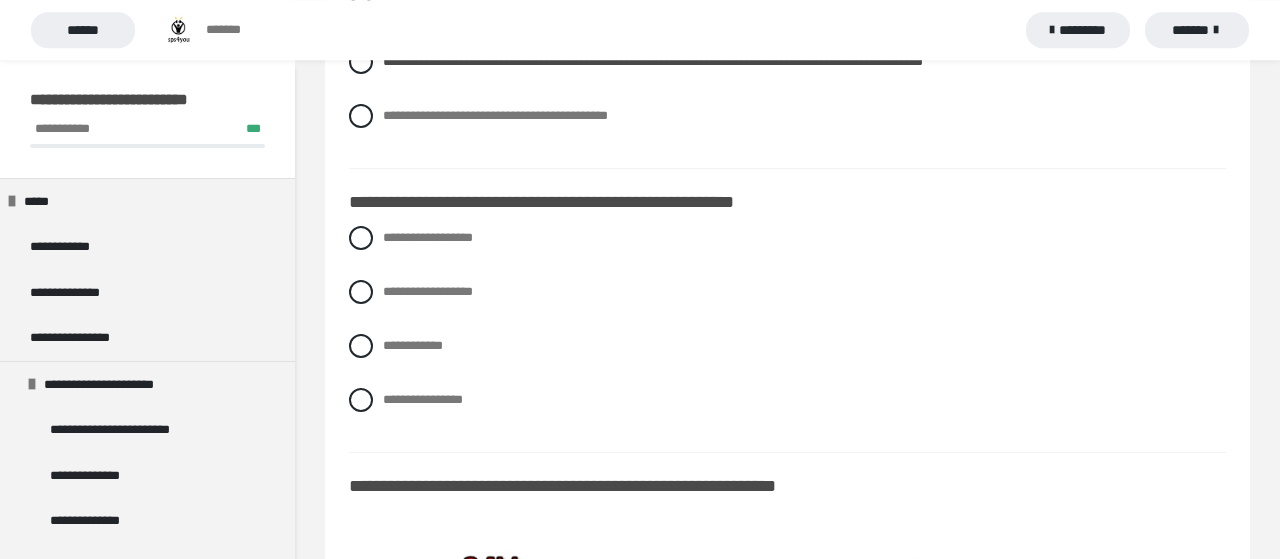 scroll, scrollTop: 3224, scrollLeft: 0, axis: vertical 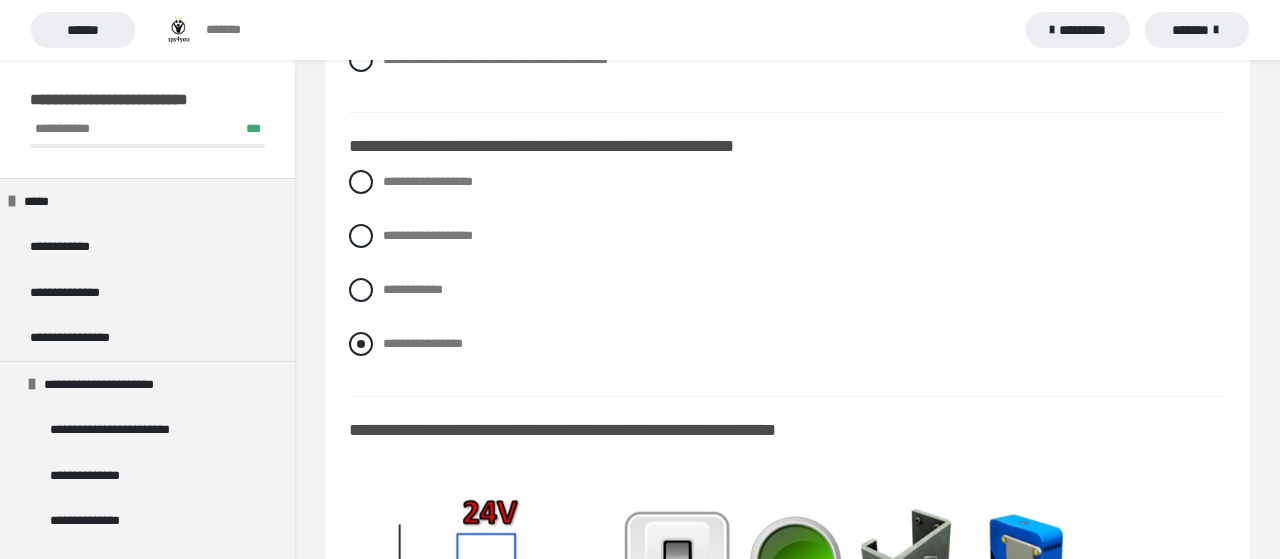 click on "**********" at bounding box center (423, 343) 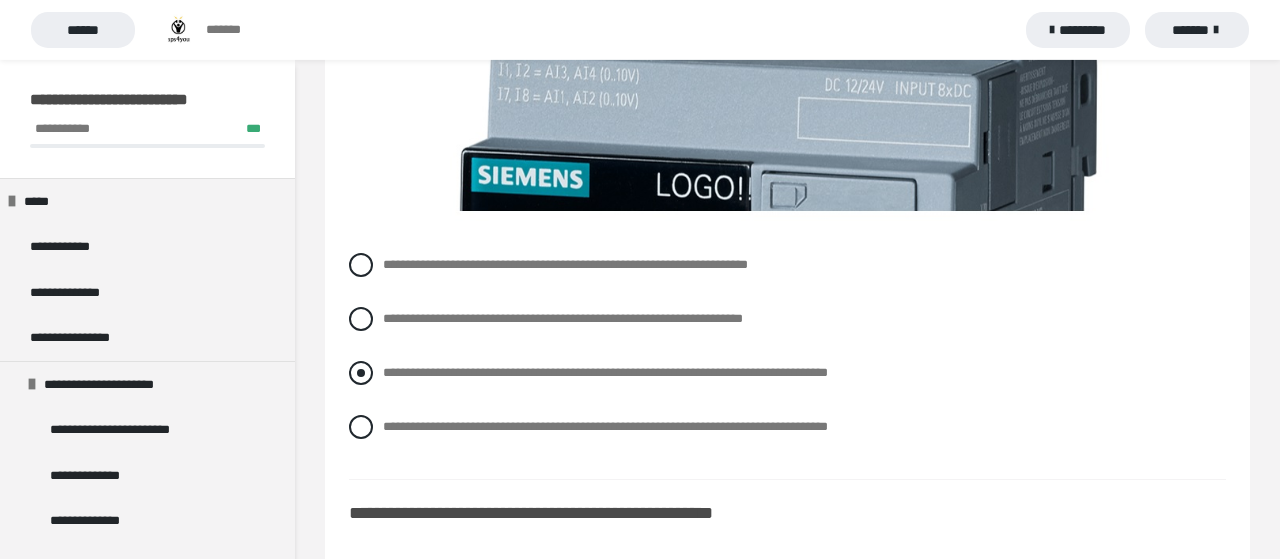 scroll, scrollTop: 3952, scrollLeft: 0, axis: vertical 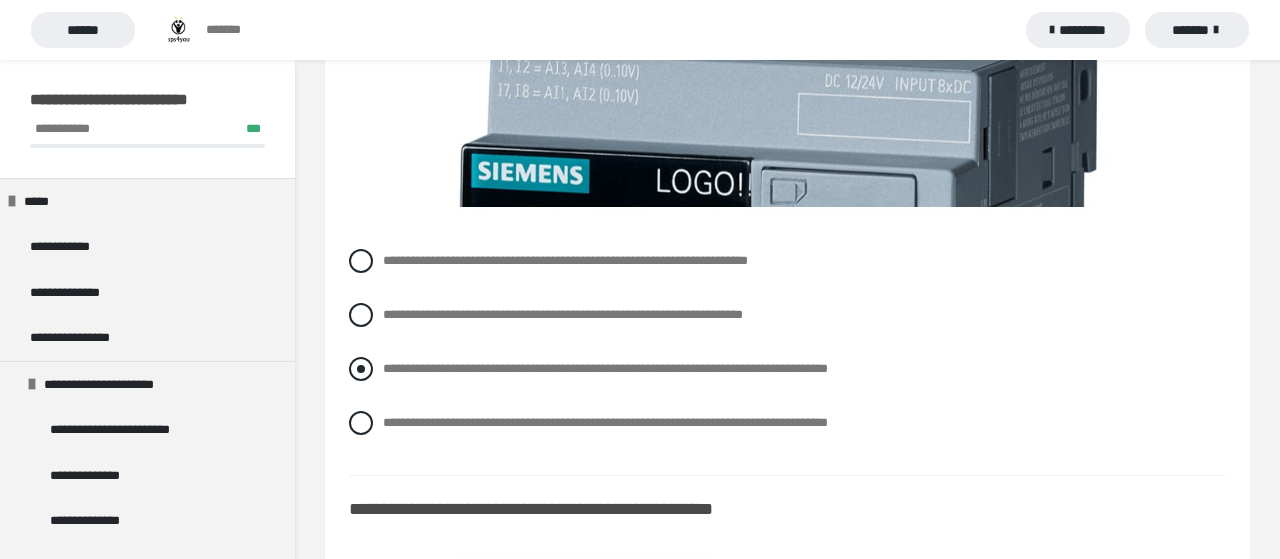 click on "**********" at bounding box center [605, 368] 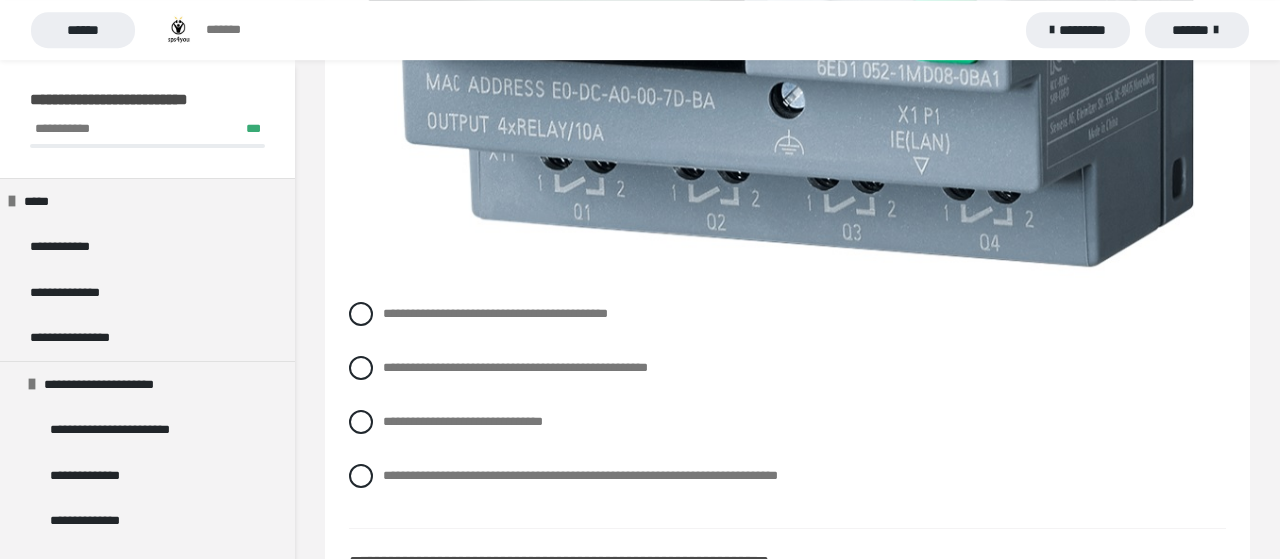scroll, scrollTop: 4576, scrollLeft: 0, axis: vertical 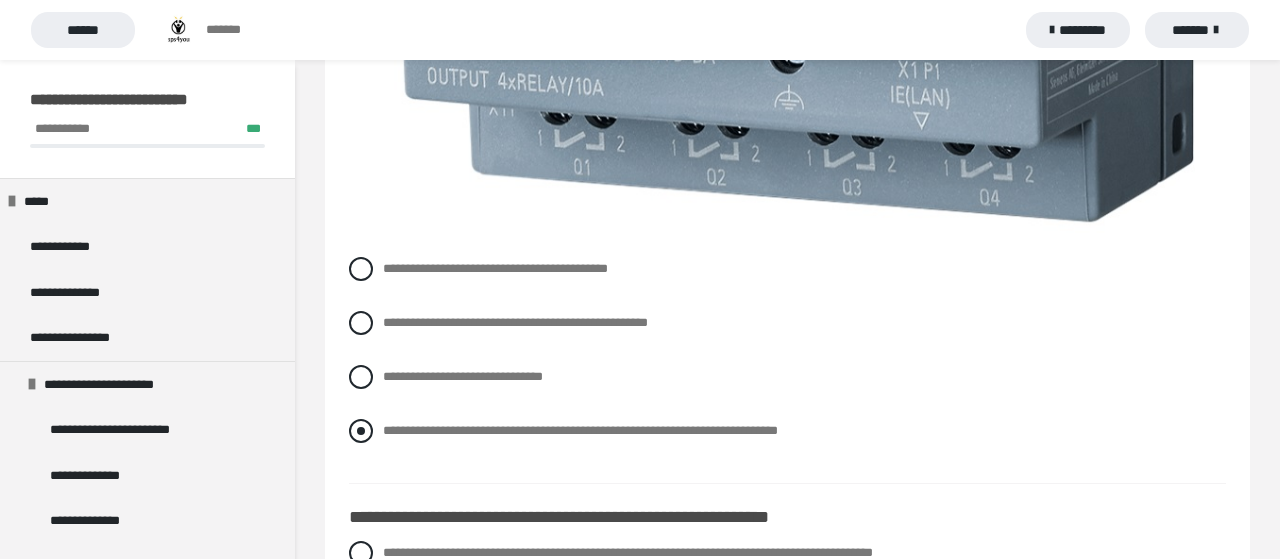 click on "**********" at bounding box center [787, 431] 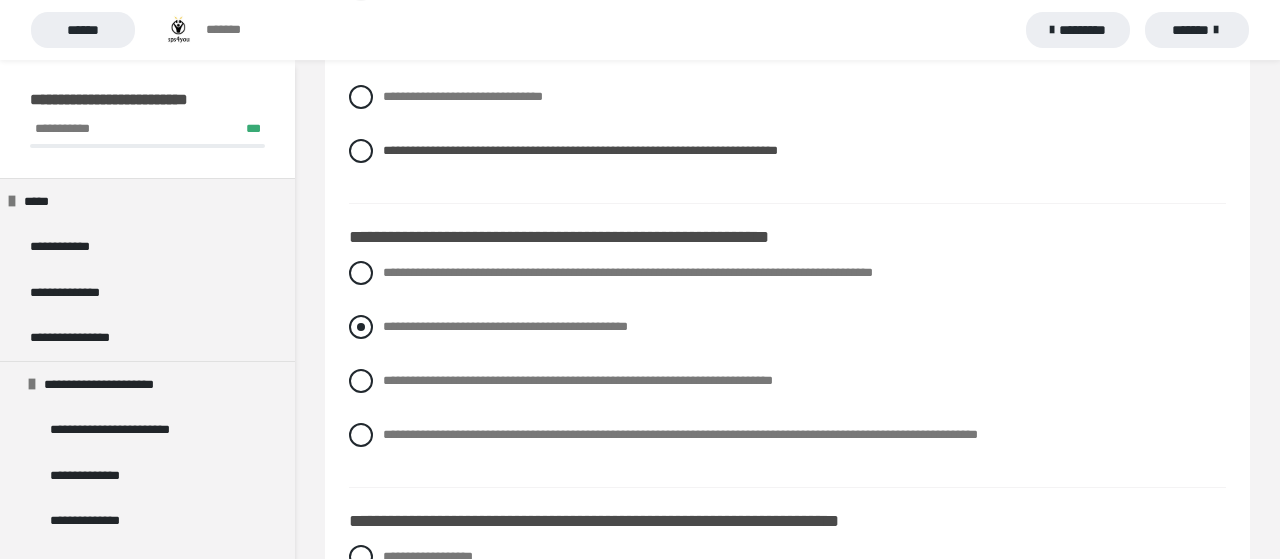 scroll, scrollTop: 4888, scrollLeft: 0, axis: vertical 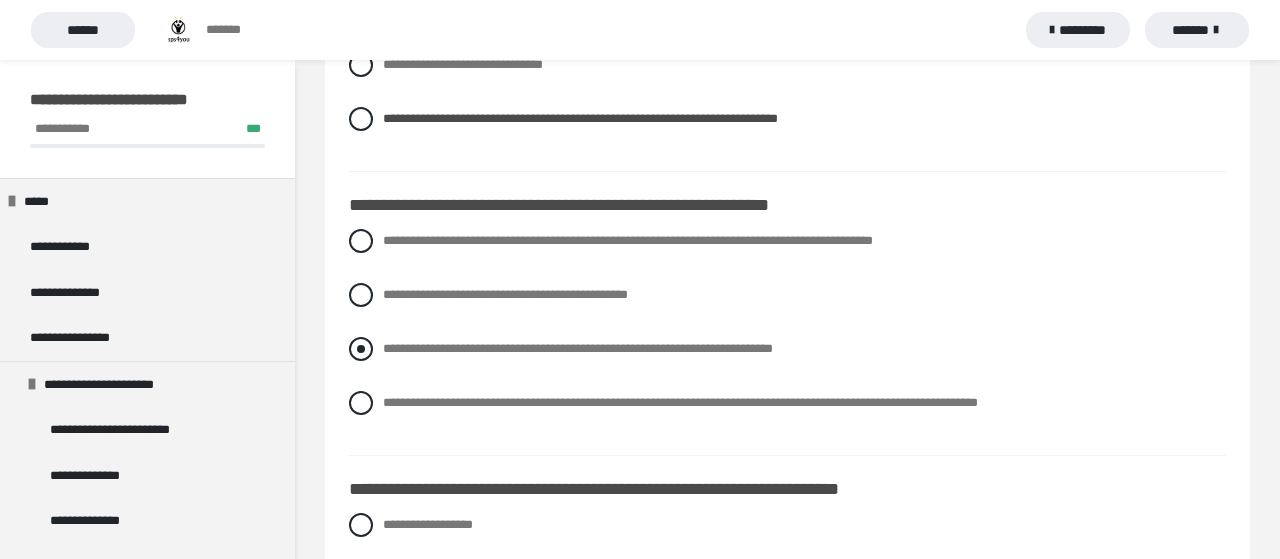 click on "**********" at bounding box center (578, 348) 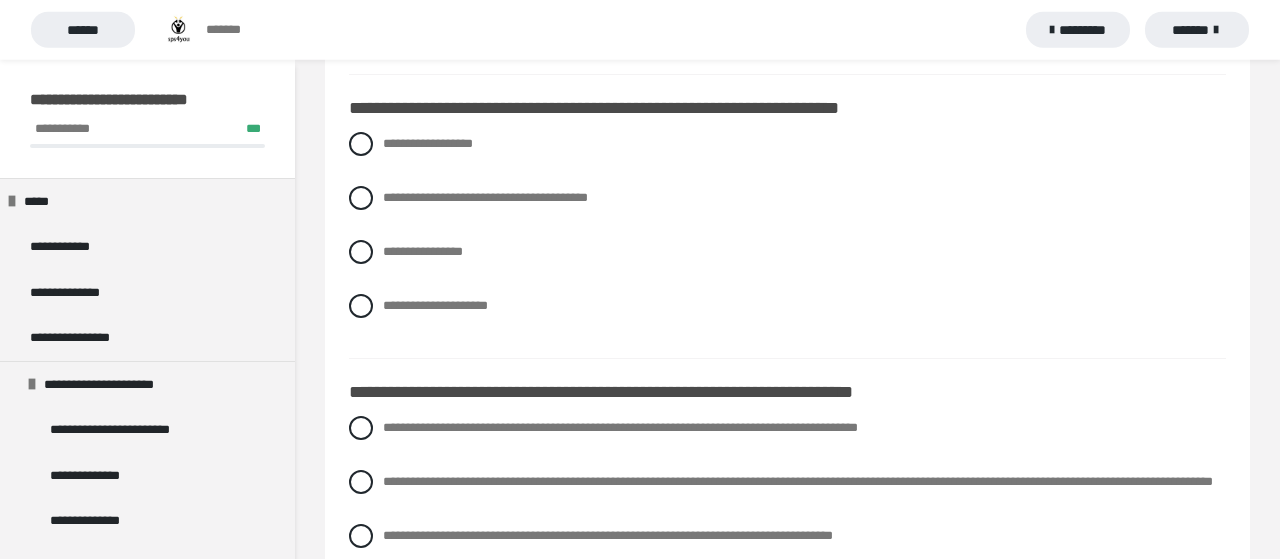scroll, scrollTop: 5304, scrollLeft: 0, axis: vertical 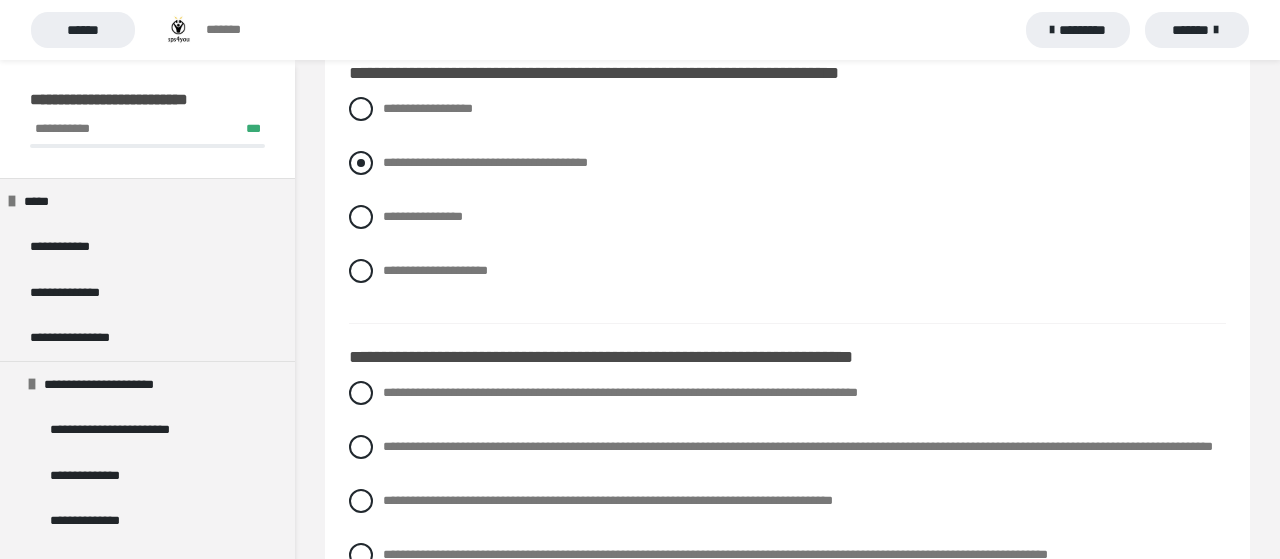 click on "**********" at bounding box center (485, 162) 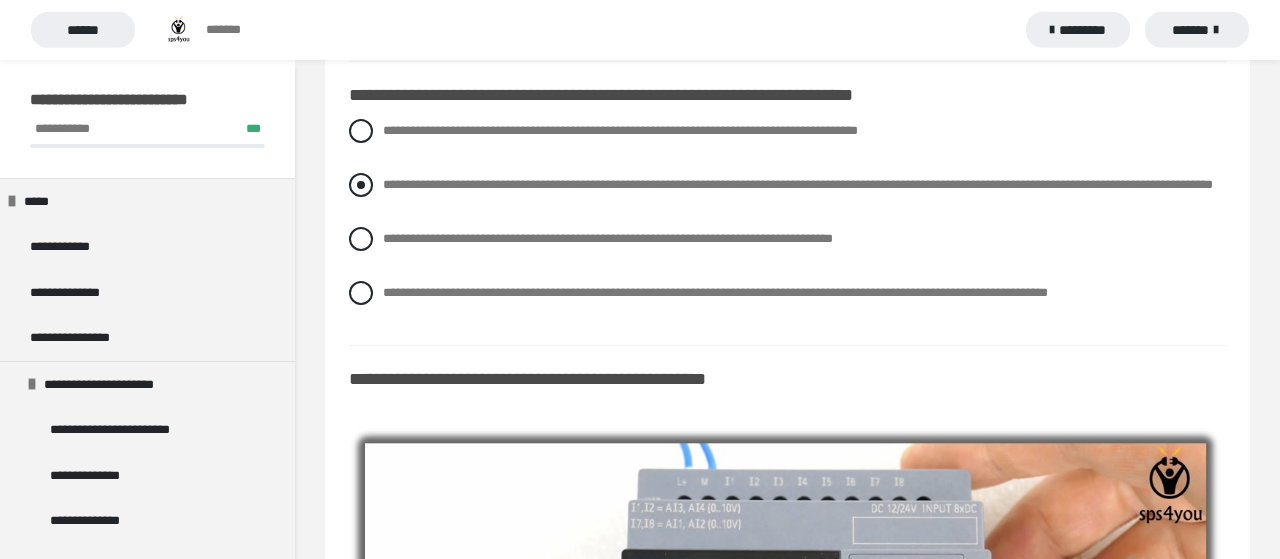 scroll, scrollTop: 5616, scrollLeft: 0, axis: vertical 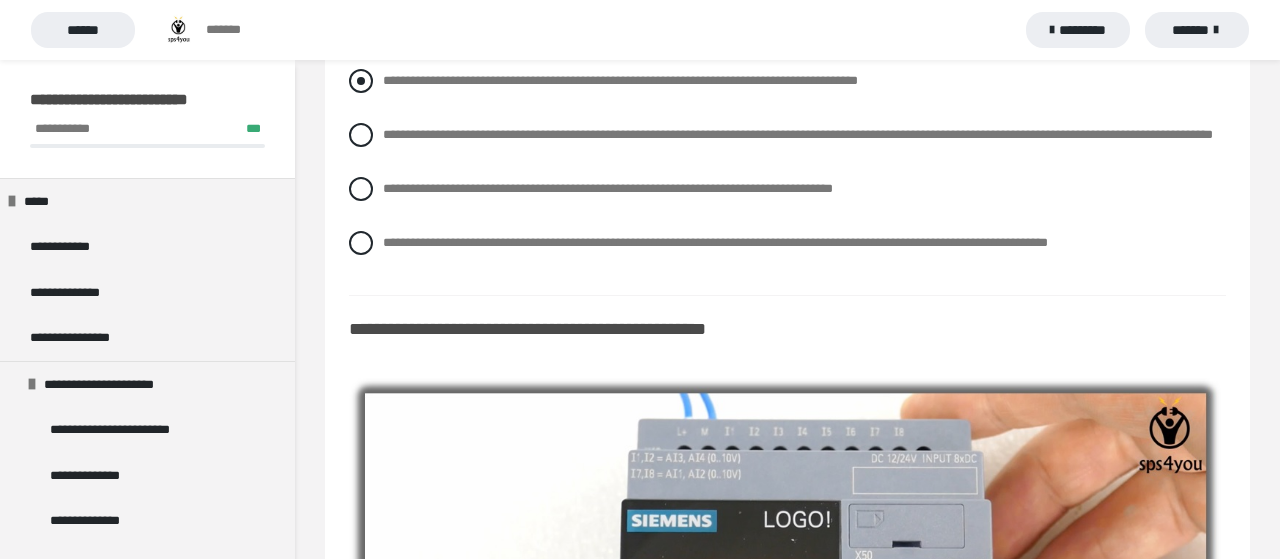 click on "**********" at bounding box center (620, 80) 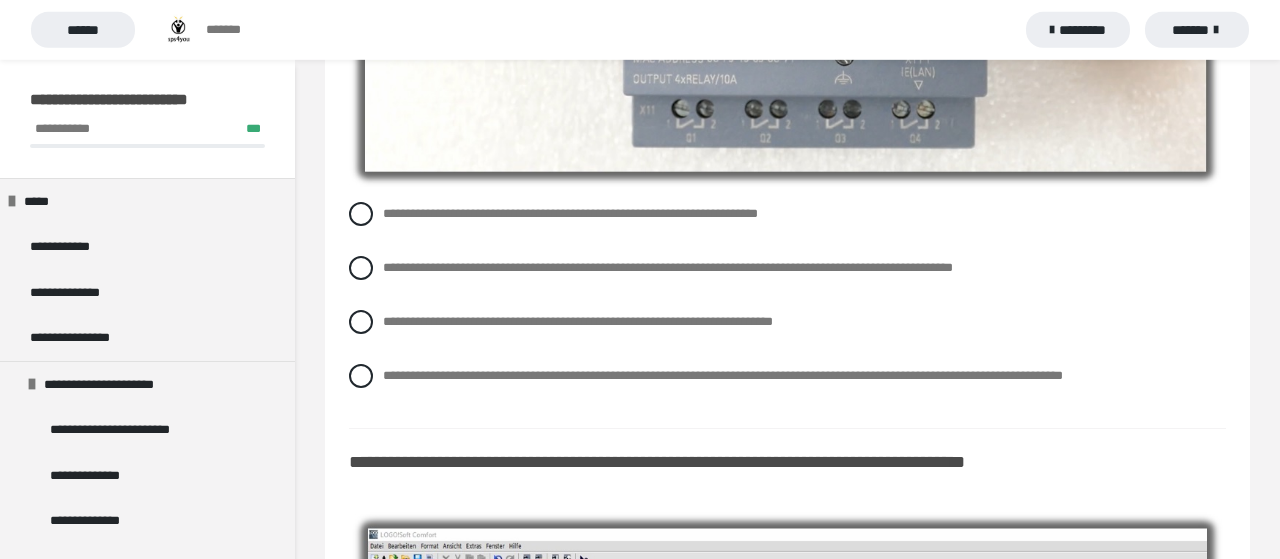 scroll, scrollTop: 6344, scrollLeft: 0, axis: vertical 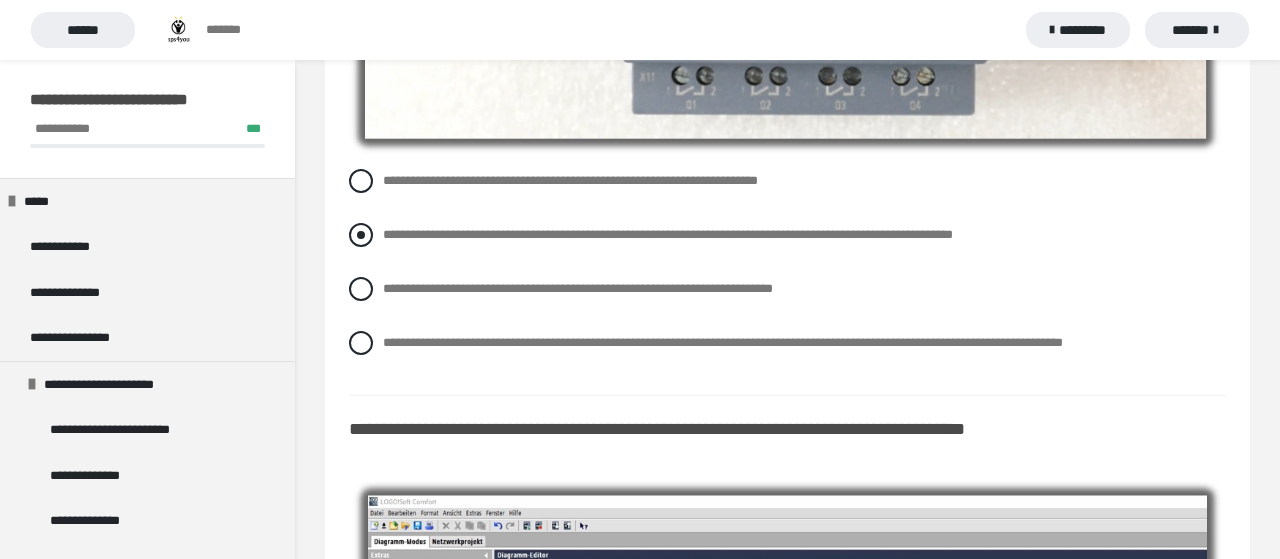 click on "**********" at bounding box center (668, 234) 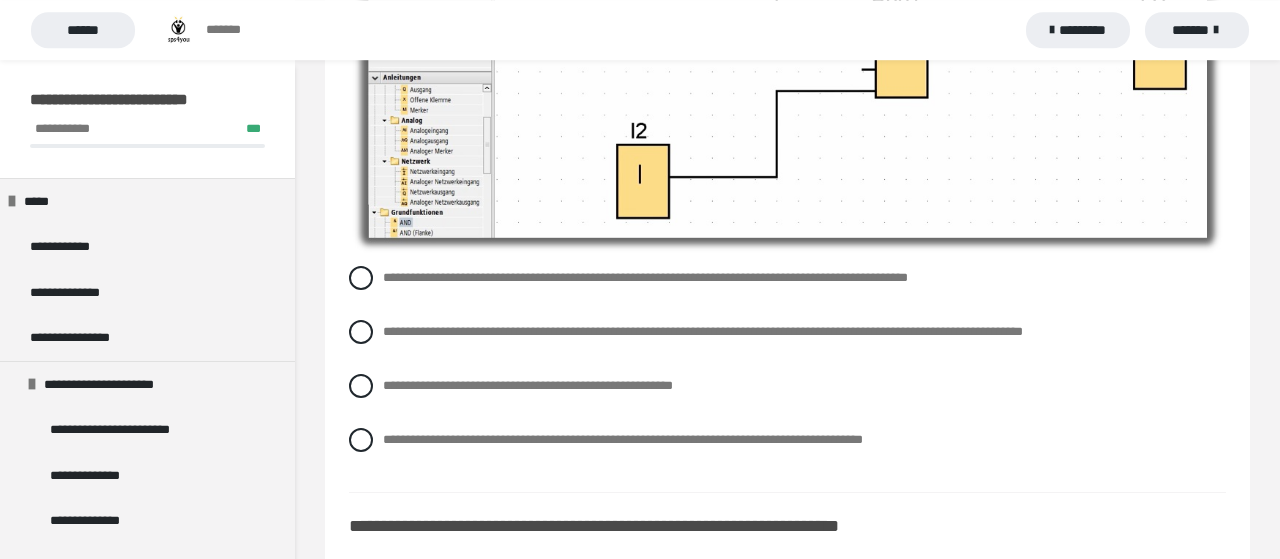 scroll, scrollTop: 7176, scrollLeft: 0, axis: vertical 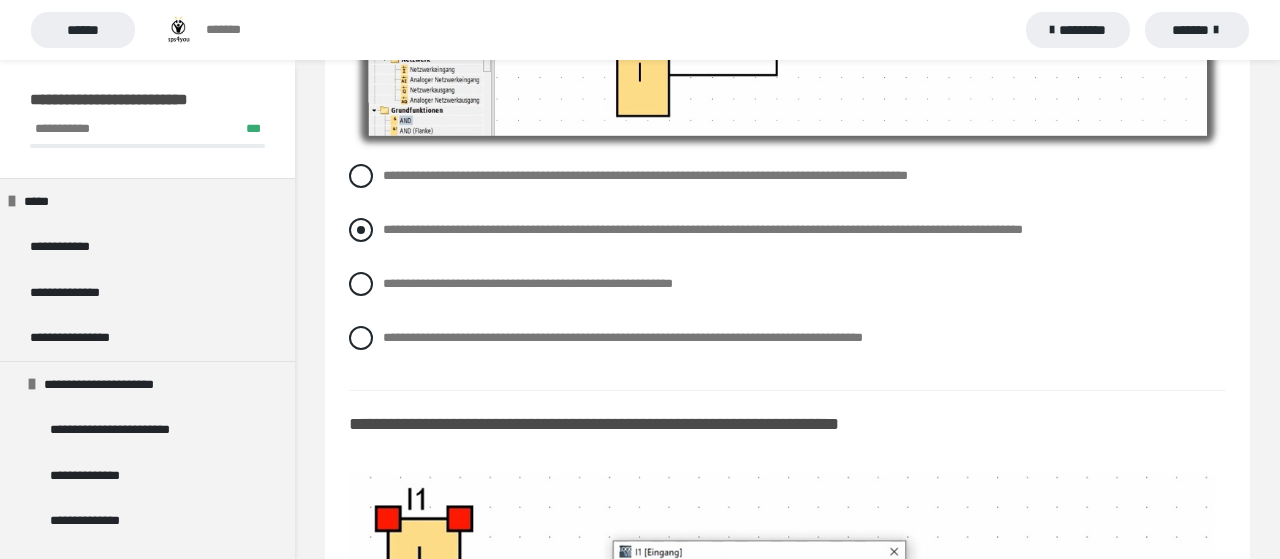 click on "**********" at bounding box center (703, 229) 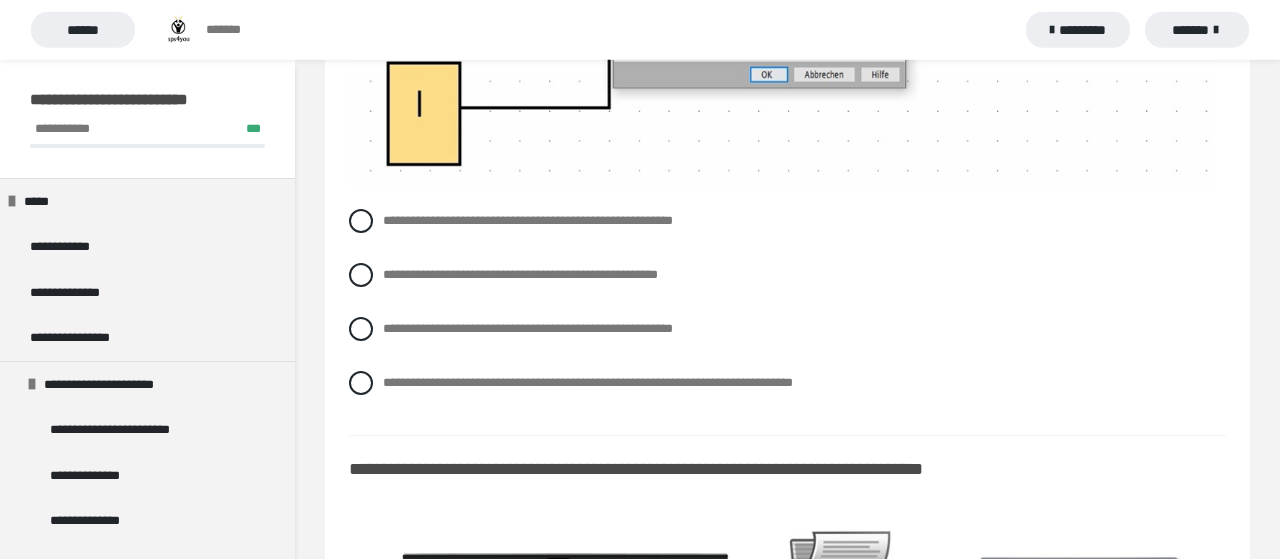 scroll, scrollTop: 8008, scrollLeft: 0, axis: vertical 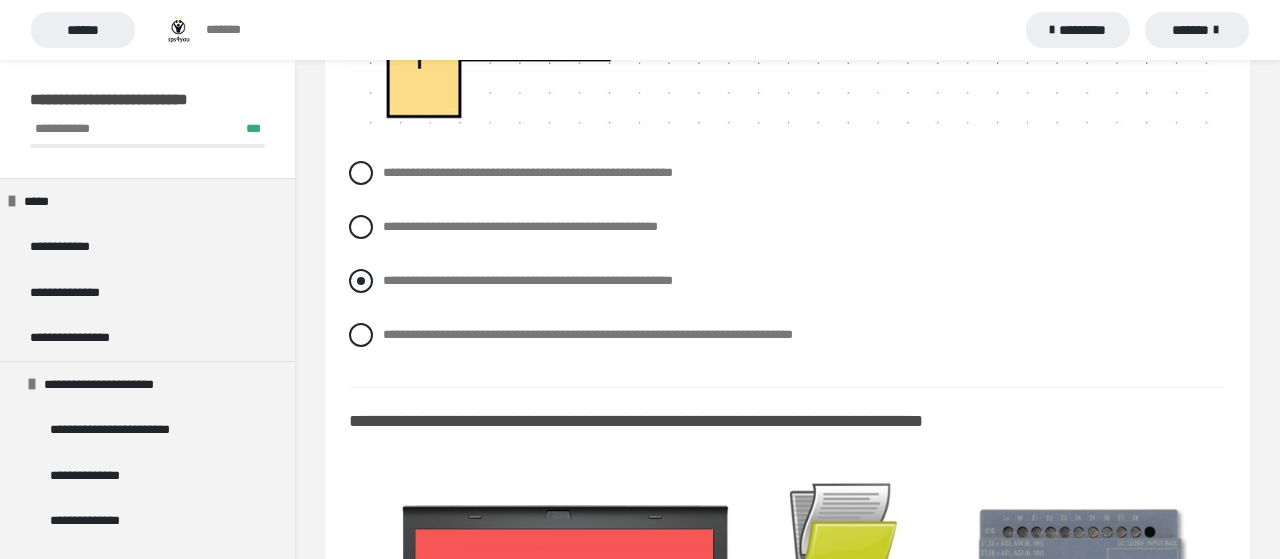 click on "**********" at bounding box center [528, 280] 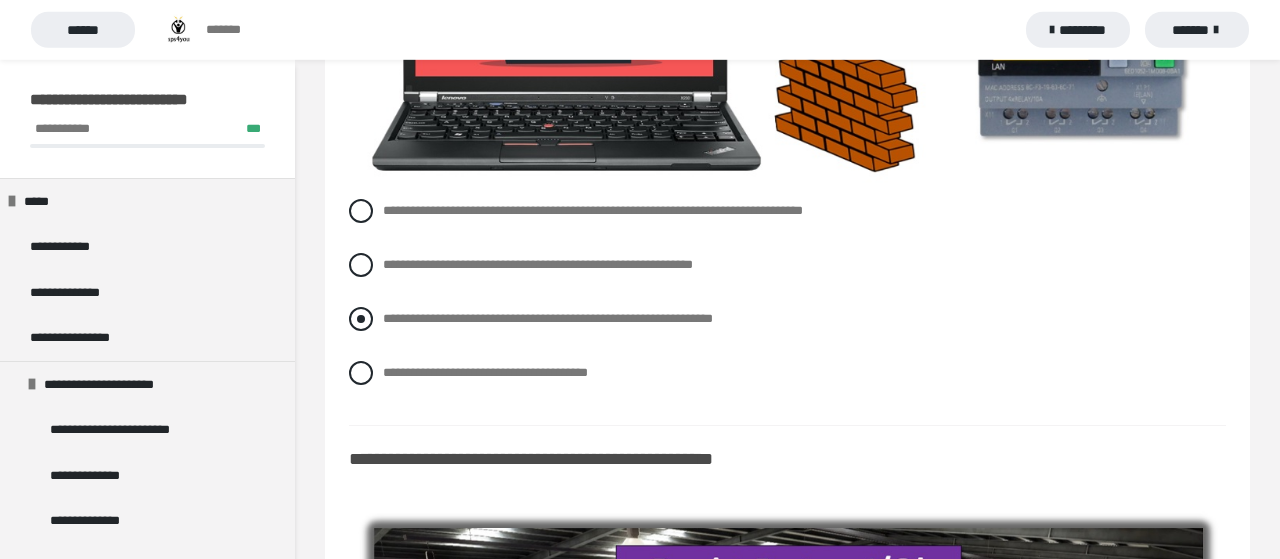 scroll, scrollTop: 8632, scrollLeft: 0, axis: vertical 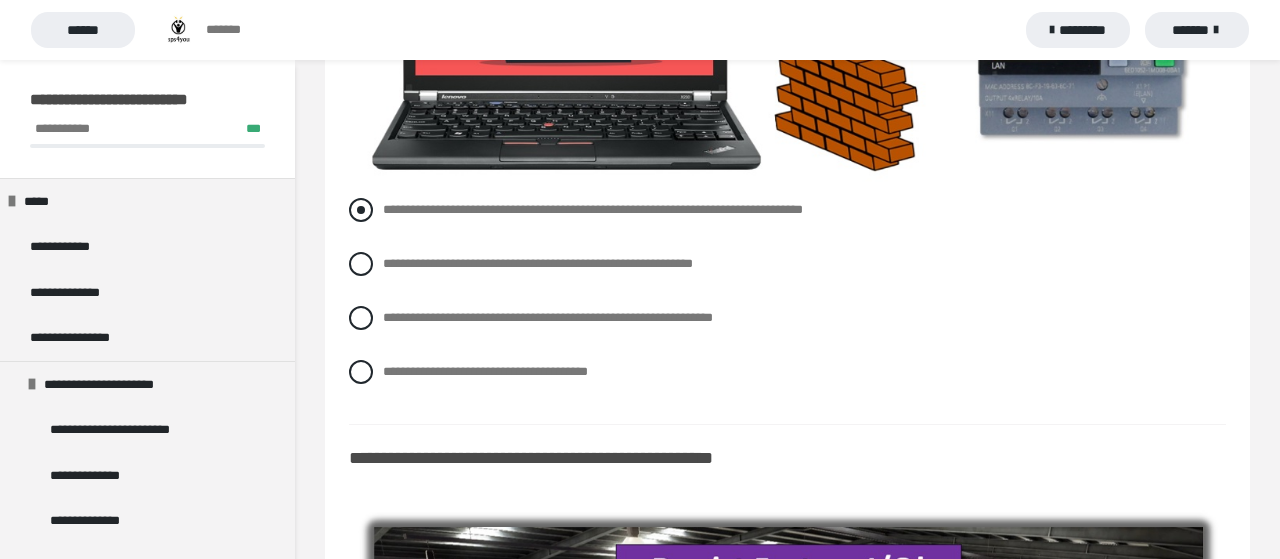 click on "**********" at bounding box center [593, 209] 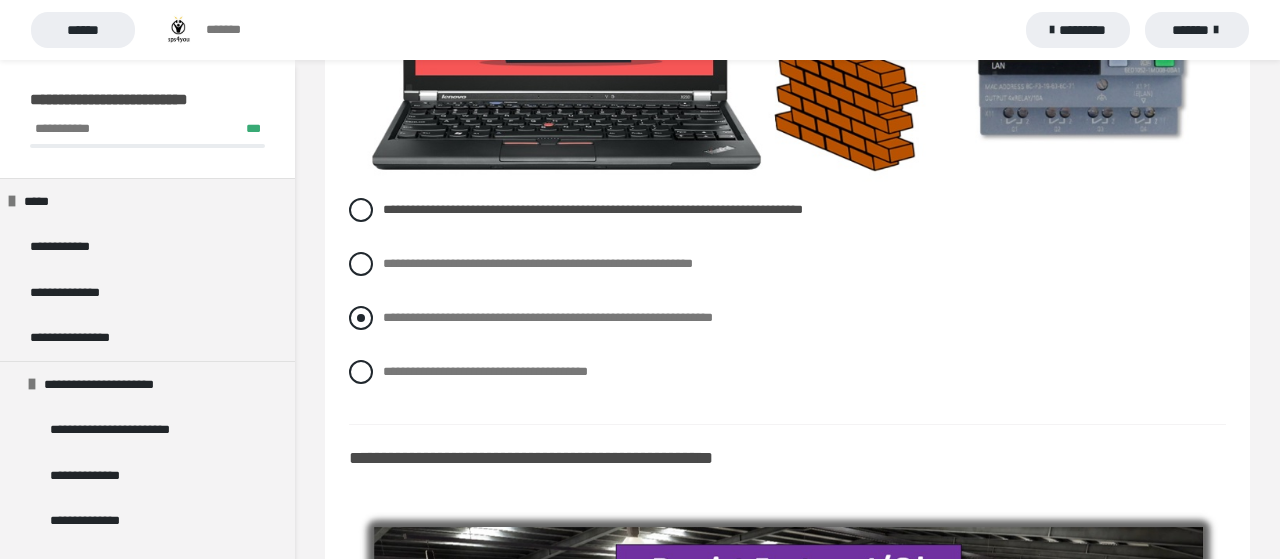 click on "**********" at bounding box center (548, 317) 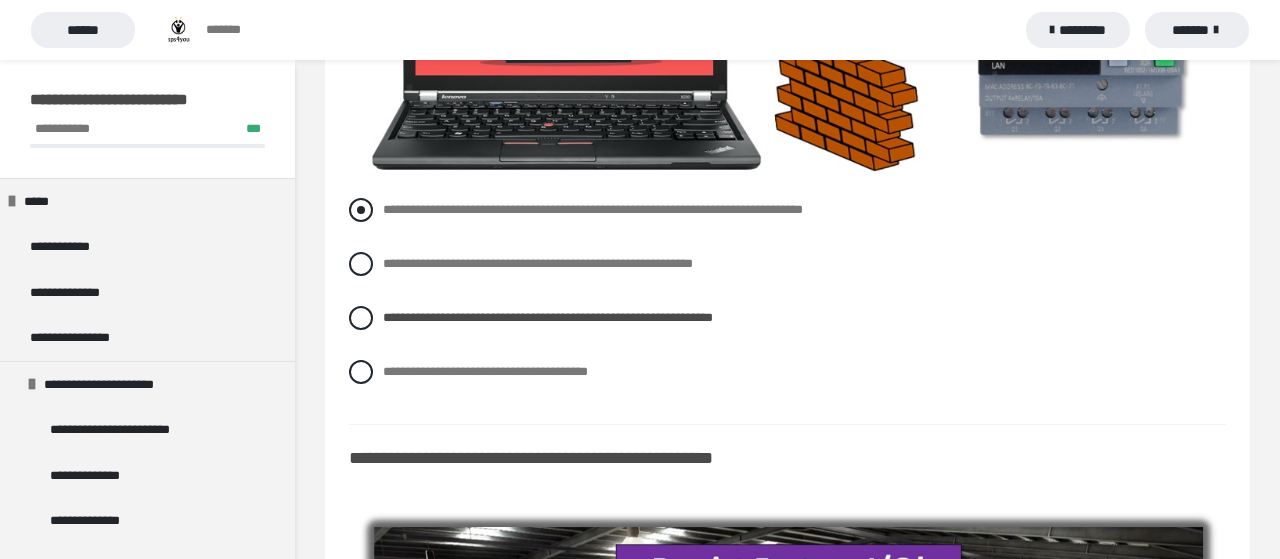 click on "**********" at bounding box center (593, 209) 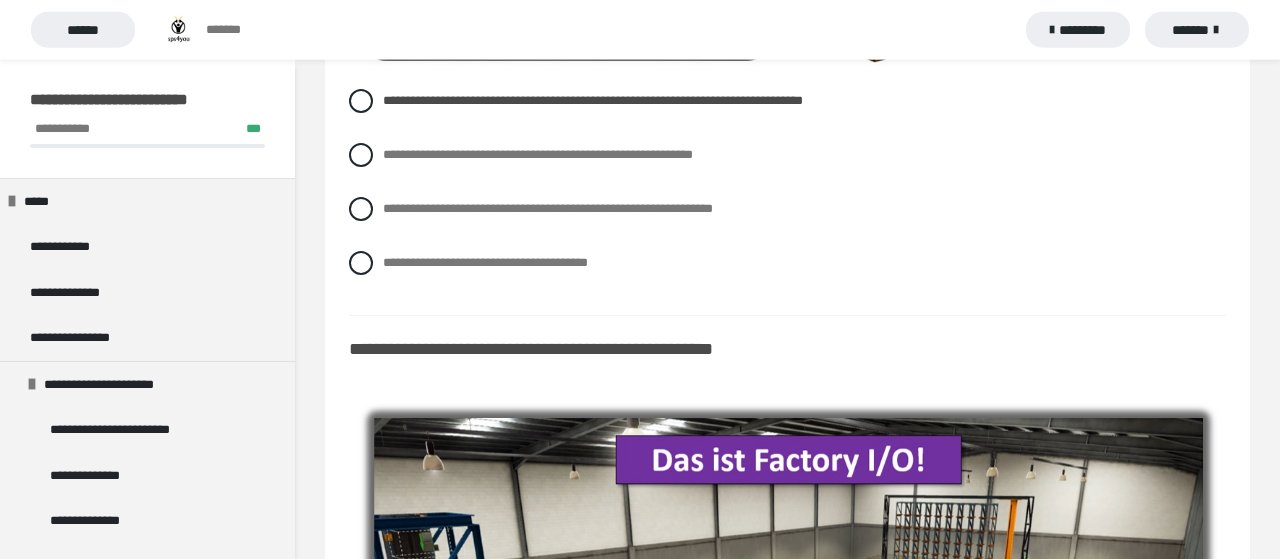 scroll, scrollTop: 8736, scrollLeft: 0, axis: vertical 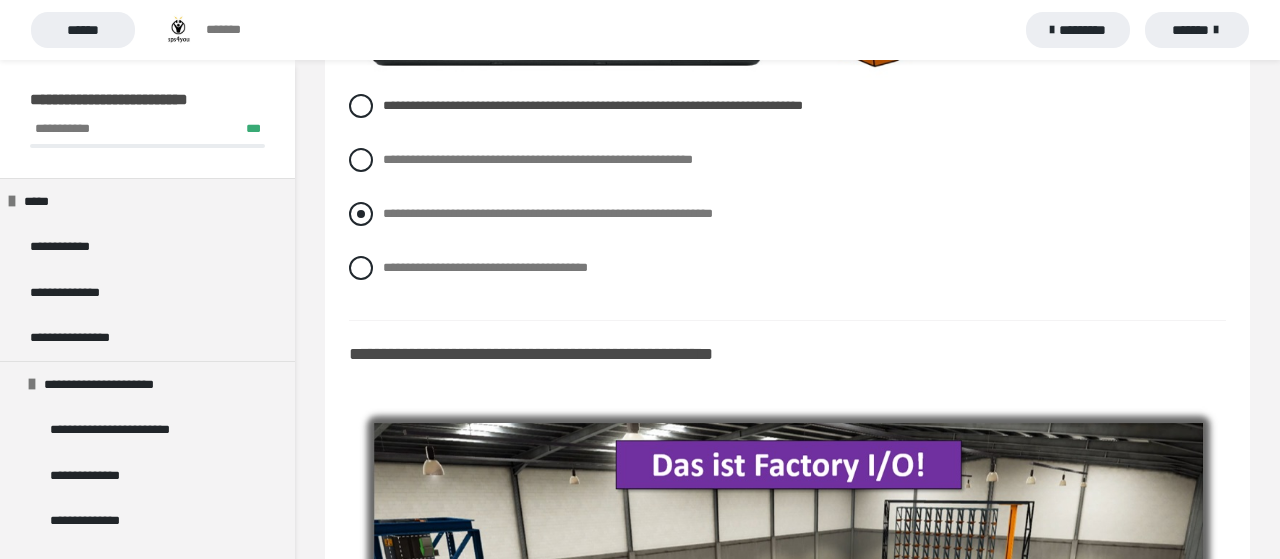 click on "**********" at bounding box center (548, 213) 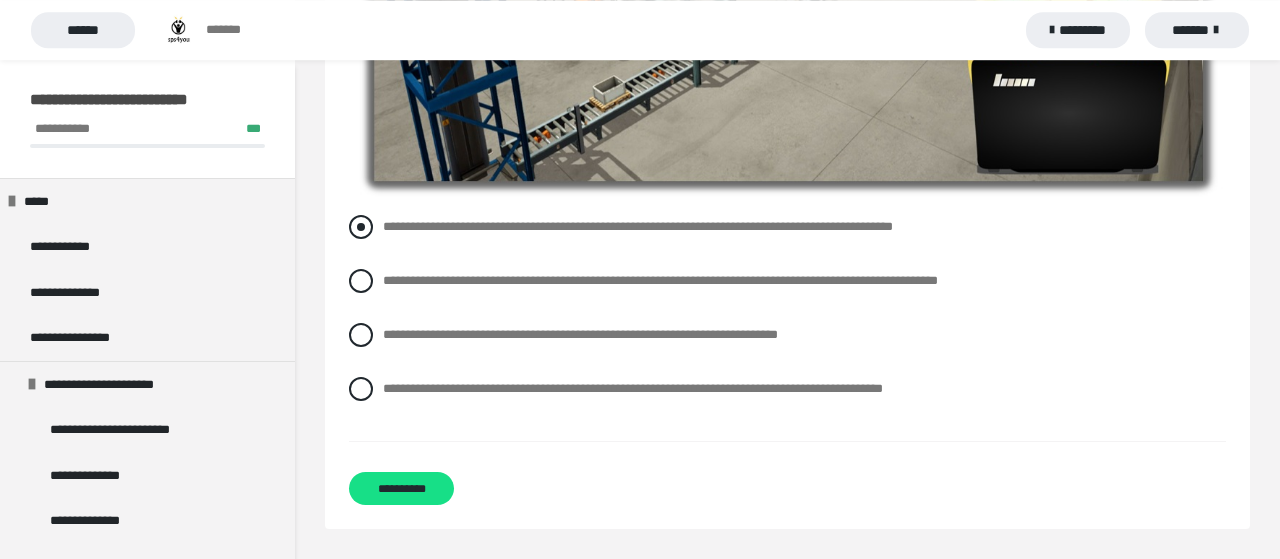 scroll, scrollTop: 9538, scrollLeft: 0, axis: vertical 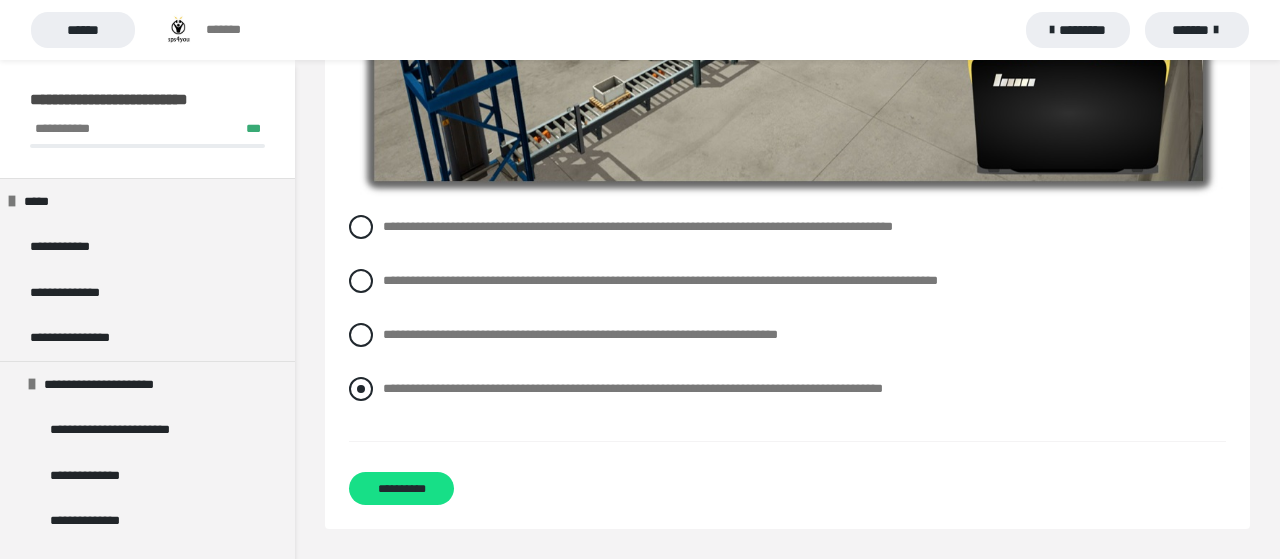 click on "**********" at bounding box center (633, 388) 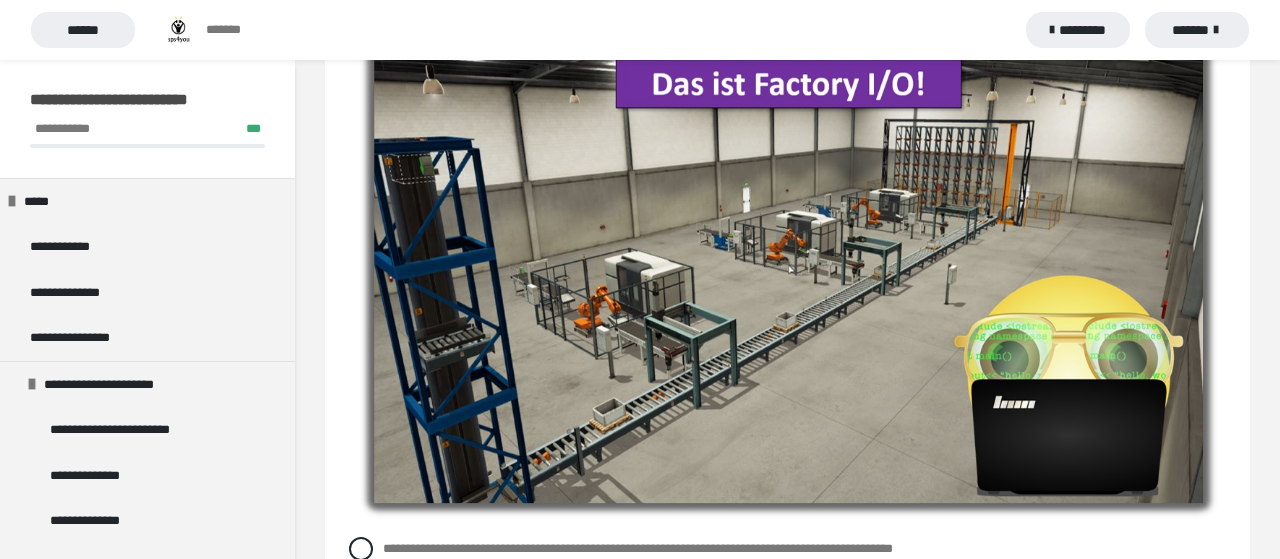 scroll, scrollTop: 9538, scrollLeft: 0, axis: vertical 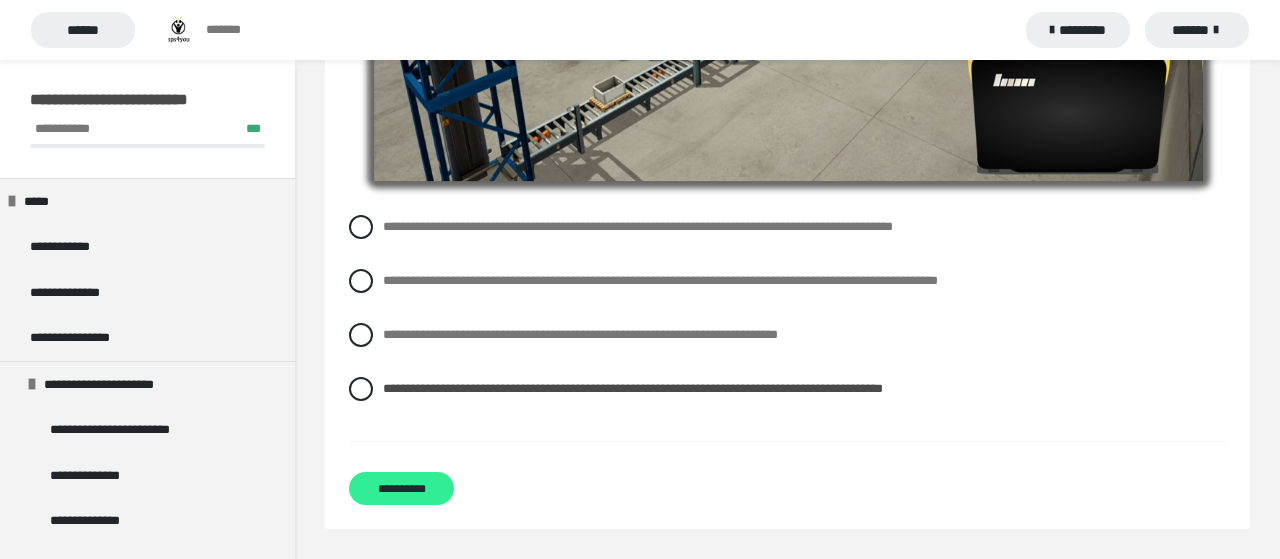 click on "**********" at bounding box center [401, 488] 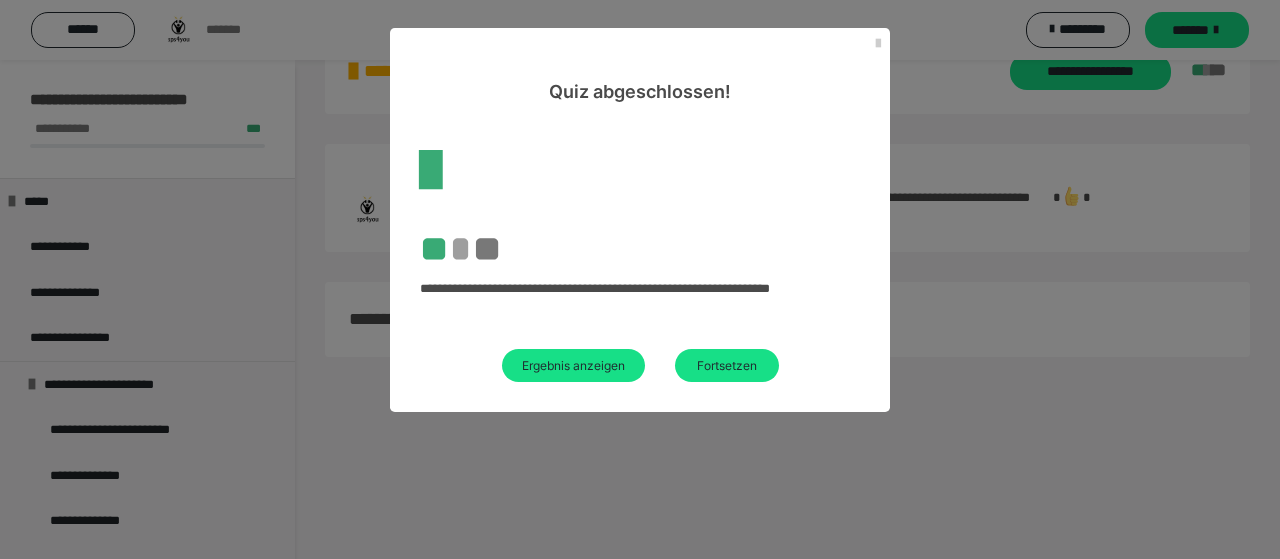scroll, scrollTop: 60, scrollLeft: 0, axis: vertical 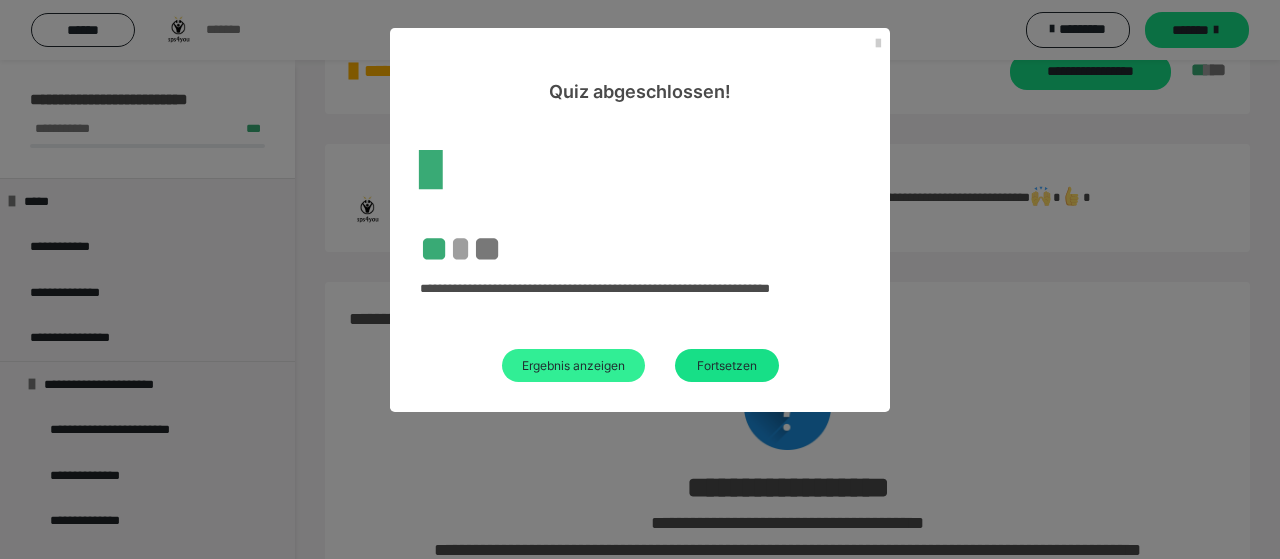 click on "Ergebnis anzeigen" at bounding box center (573, 365) 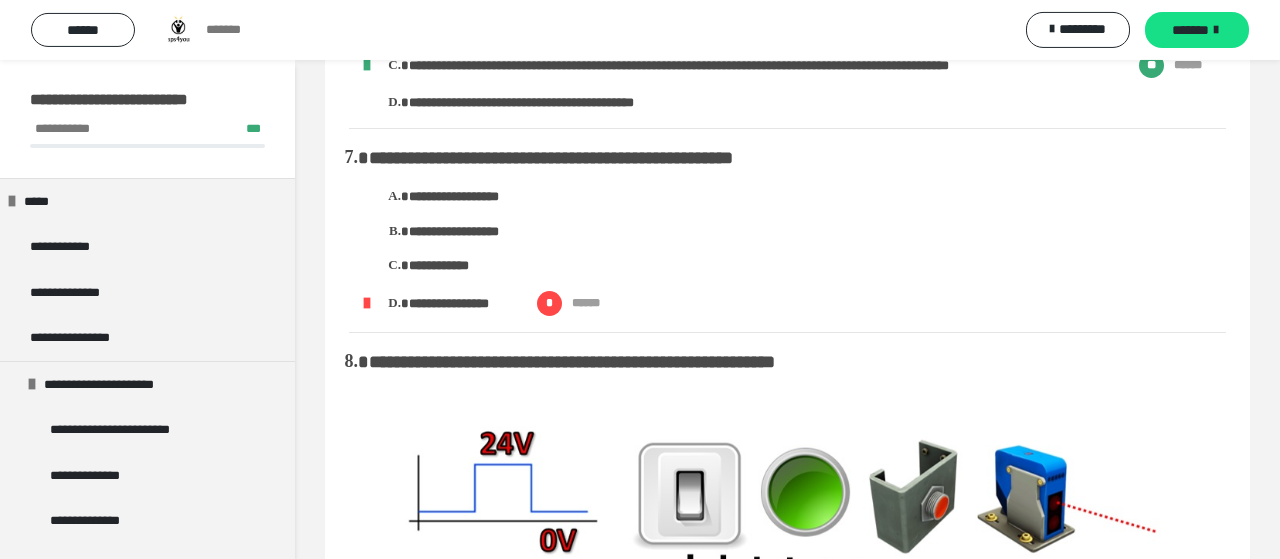 scroll, scrollTop: 2660, scrollLeft: 0, axis: vertical 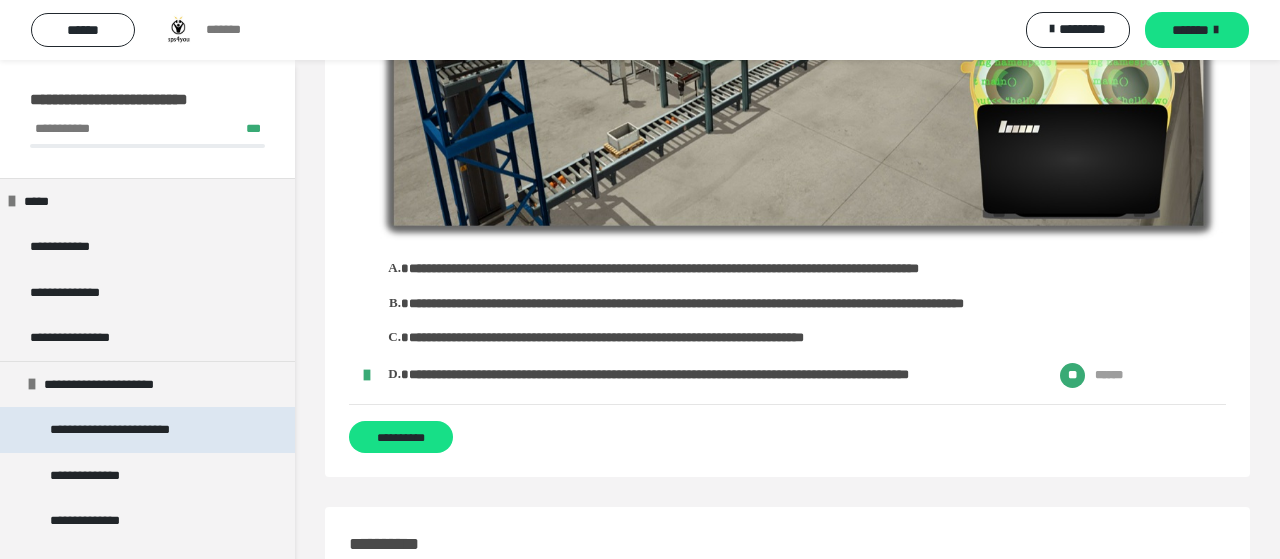 click on "**********" at bounding box center (124, 430) 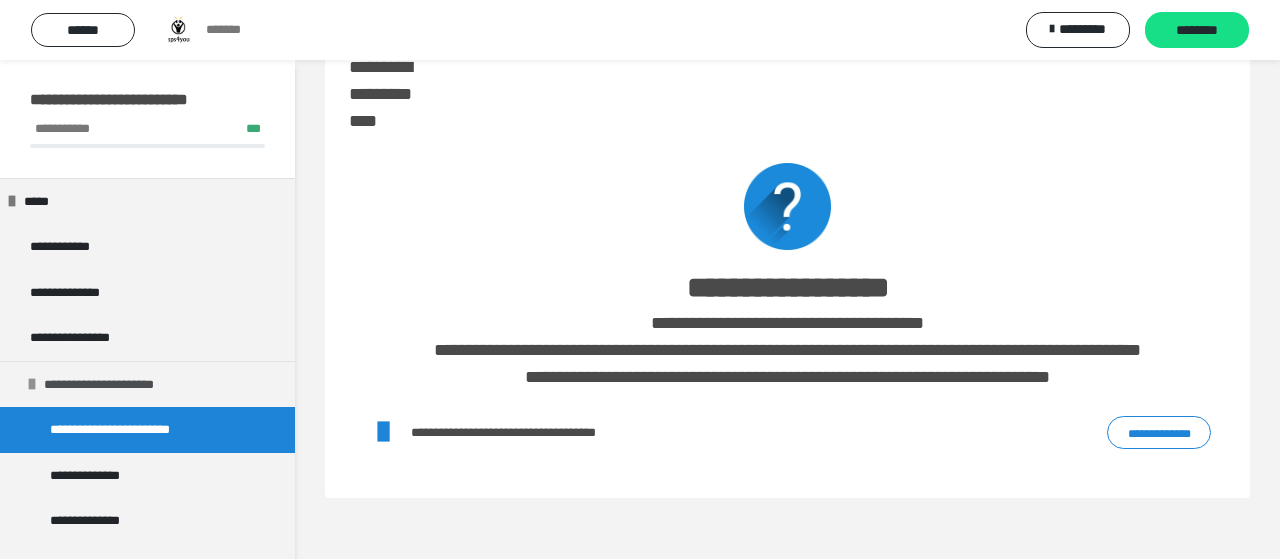 scroll, scrollTop: 0, scrollLeft: 0, axis: both 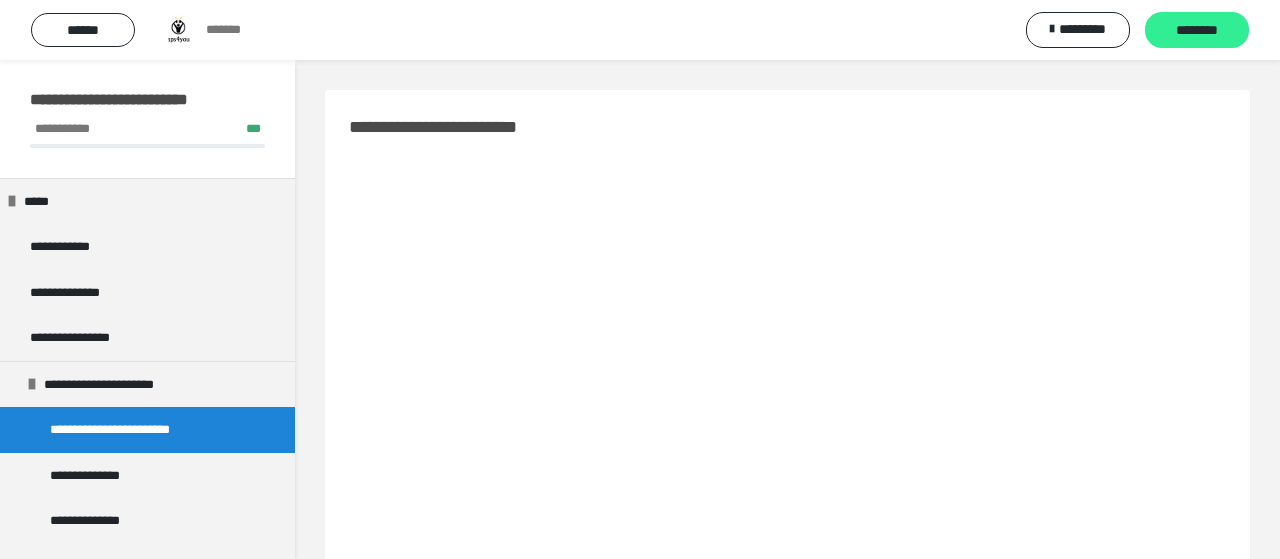click on "********" at bounding box center (1197, 31) 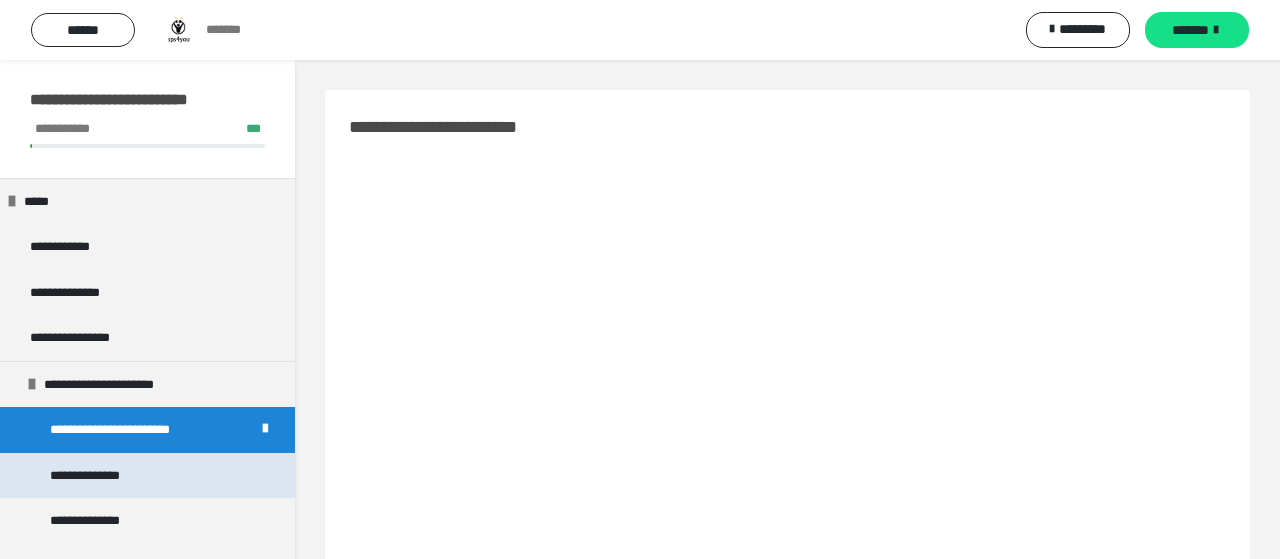click on "**********" at bounding box center [147, 476] 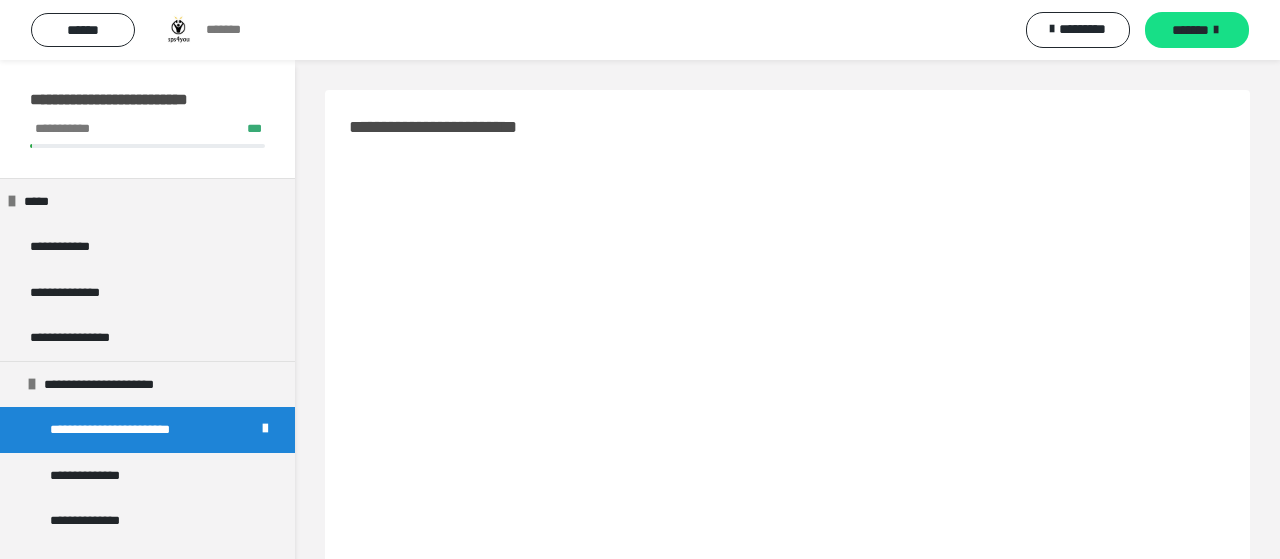 scroll, scrollTop: 96, scrollLeft: 0, axis: vertical 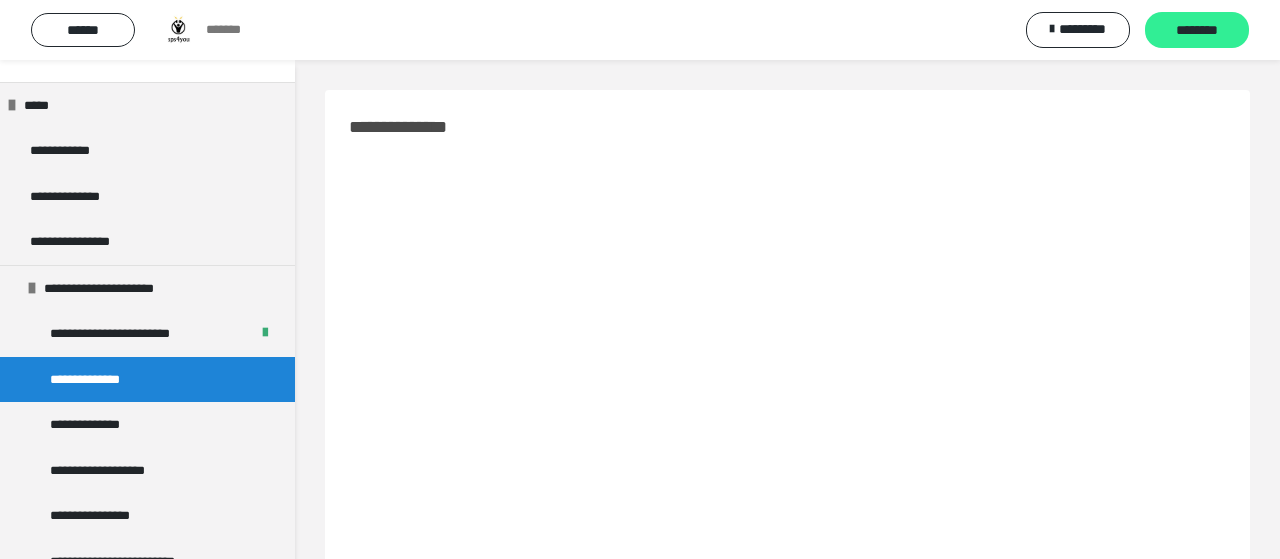 click on "********" at bounding box center (1197, 31) 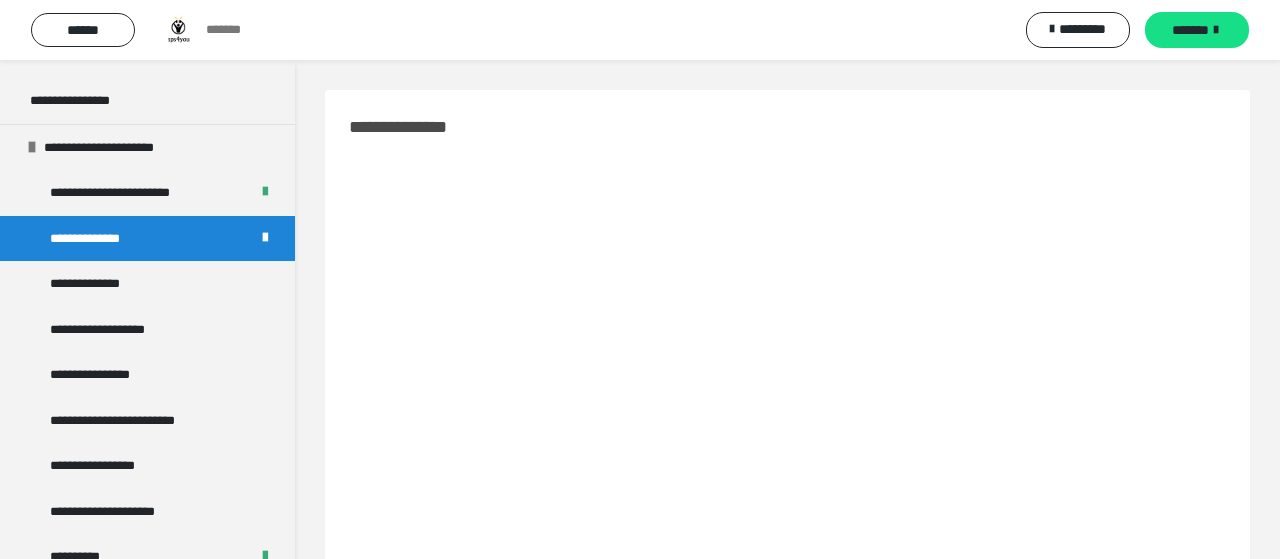 scroll, scrollTop: 192, scrollLeft: 0, axis: vertical 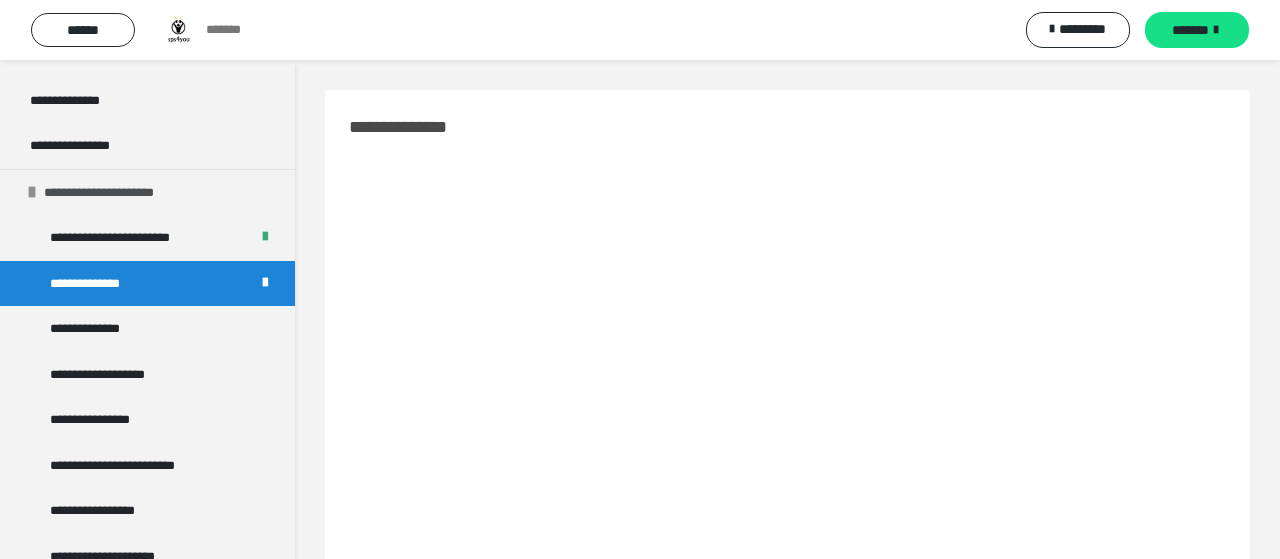 click on "**********" at bounding box center (113, 193) 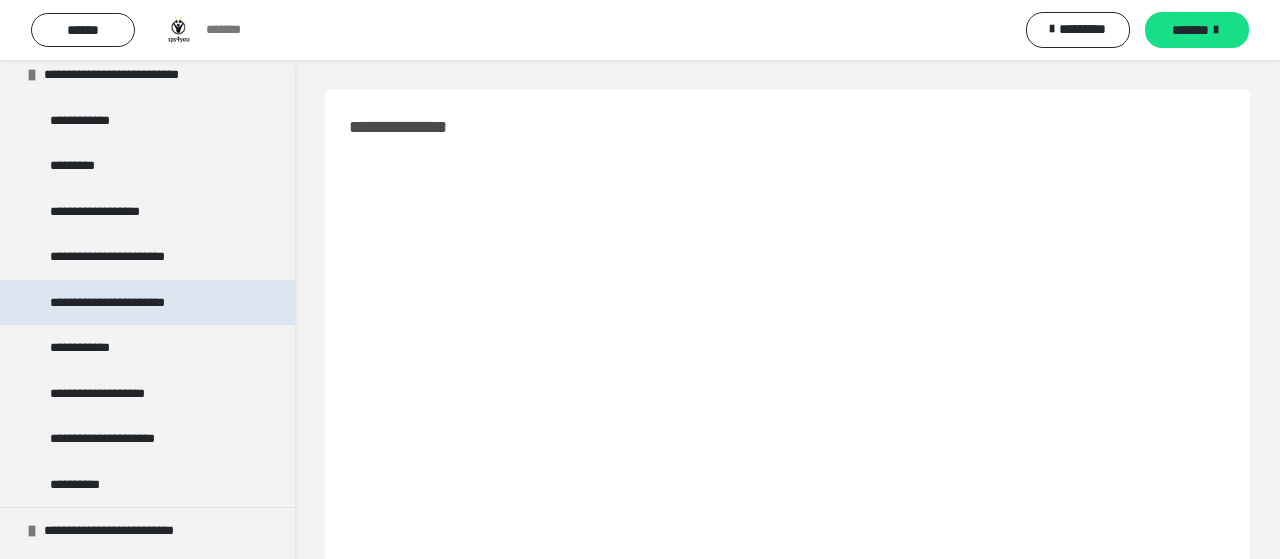 scroll, scrollTop: 384, scrollLeft: 0, axis: vertical 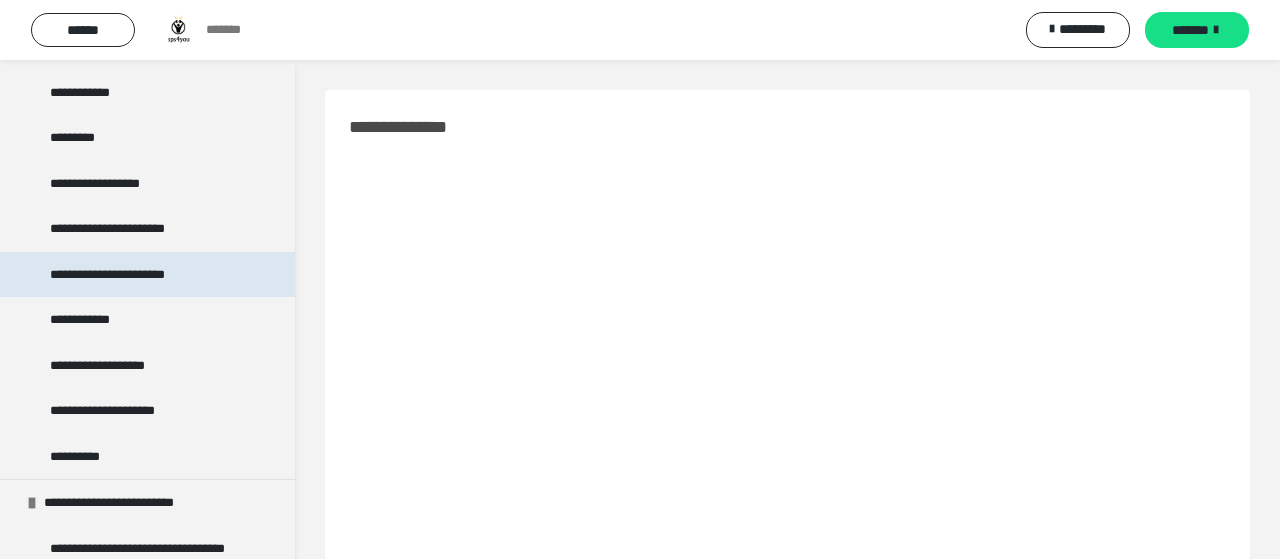 click on "**********" at bounding box center [130, 275] 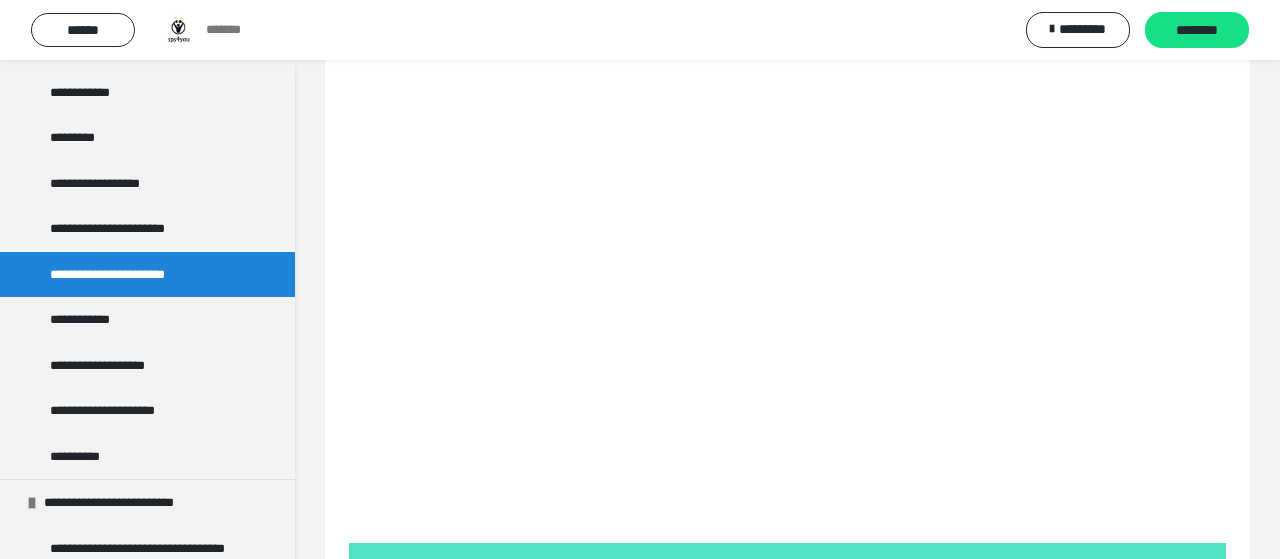 scroll, scrollTop: 208, scrollLeft: 0, axis: vertical 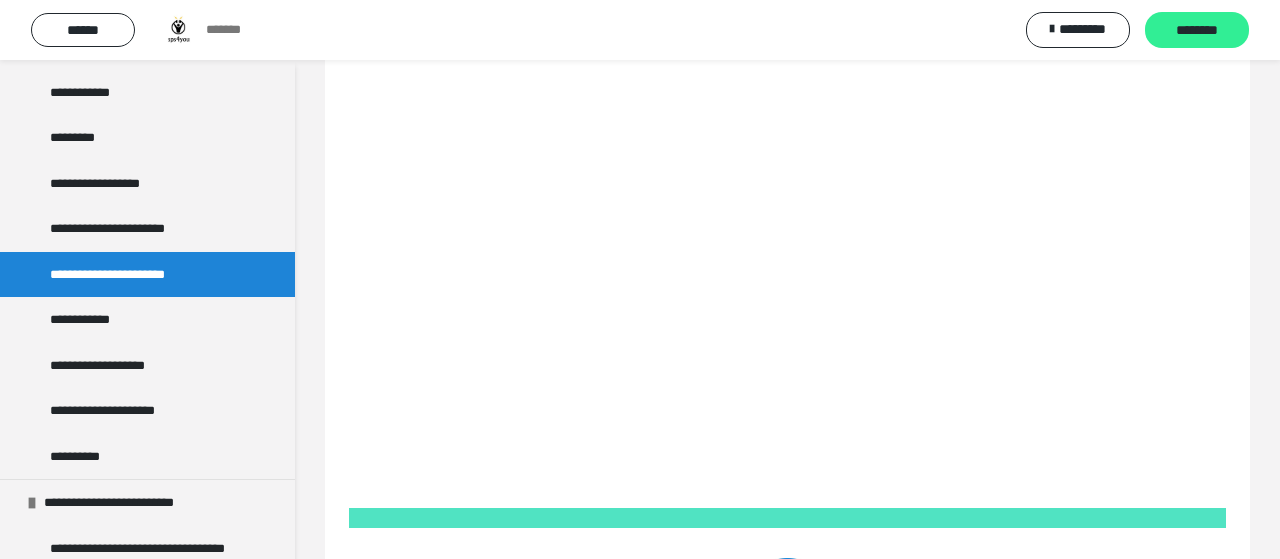click on "********" at bounding box center (1197, 31) 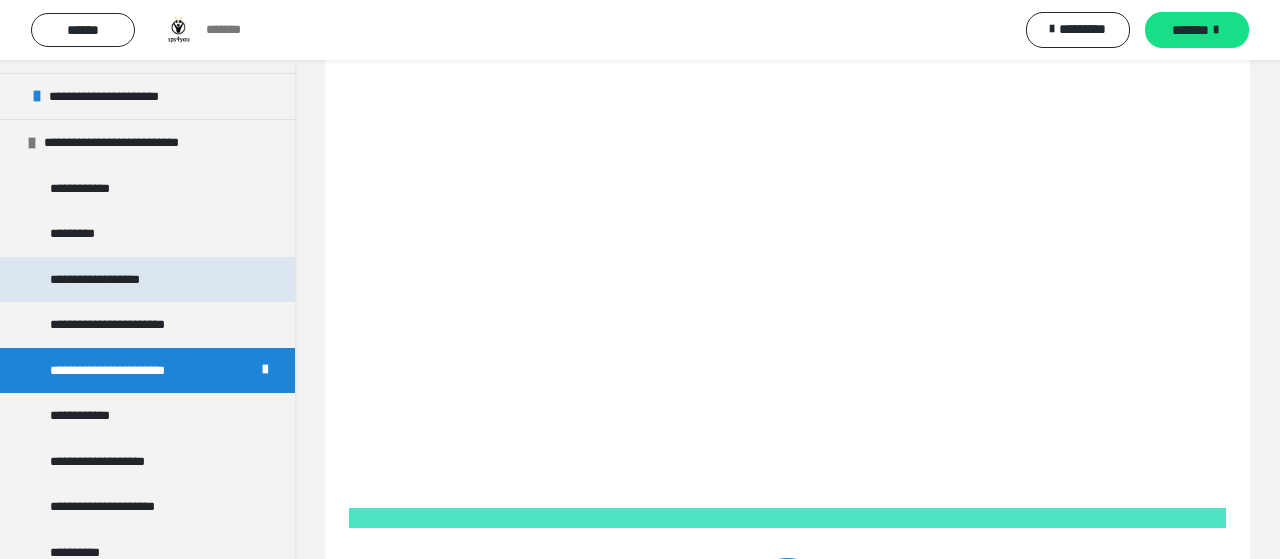 scroll, scrollTop: 384, scrollLeft: 0, axis: vertical 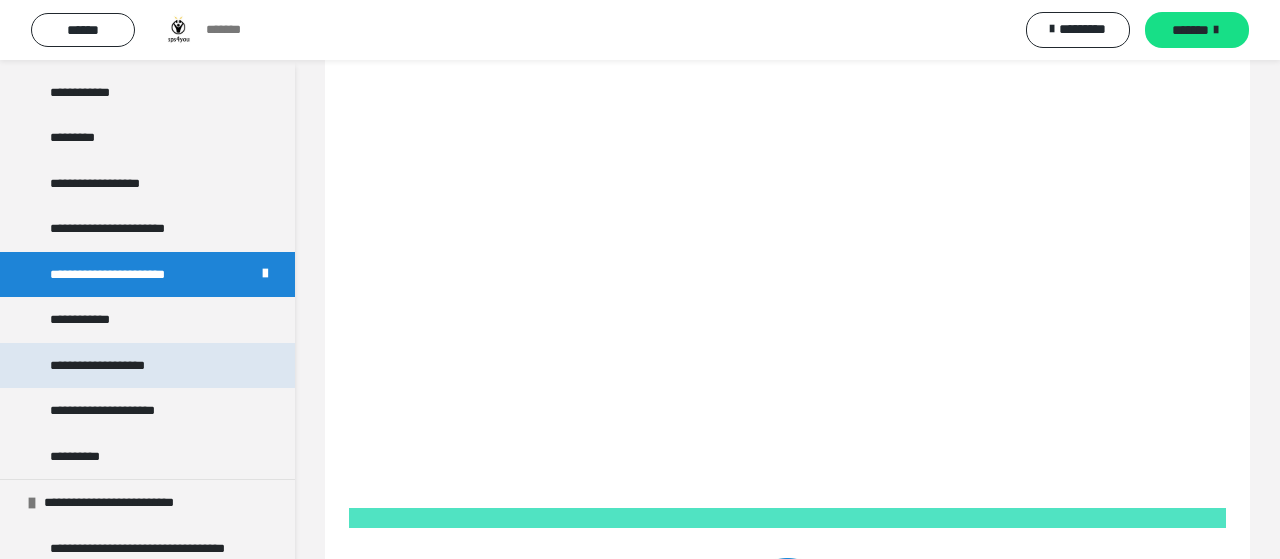 click on "**********" at bounding box center [117, 366] 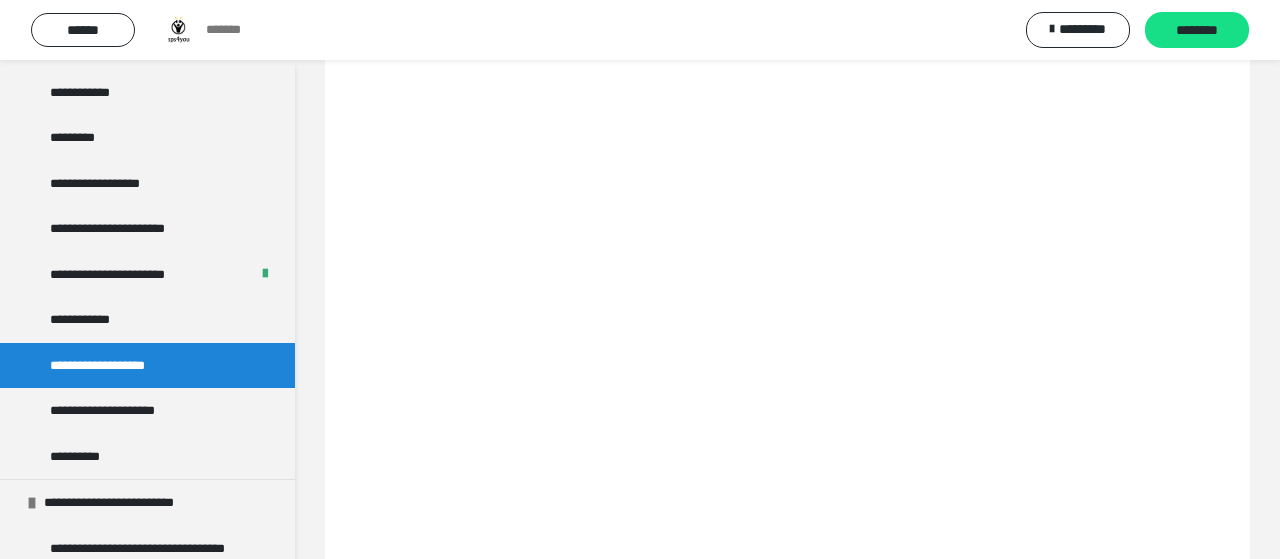 scroll, scrollTop: 312, scrollLeft: 0, axis: vertical 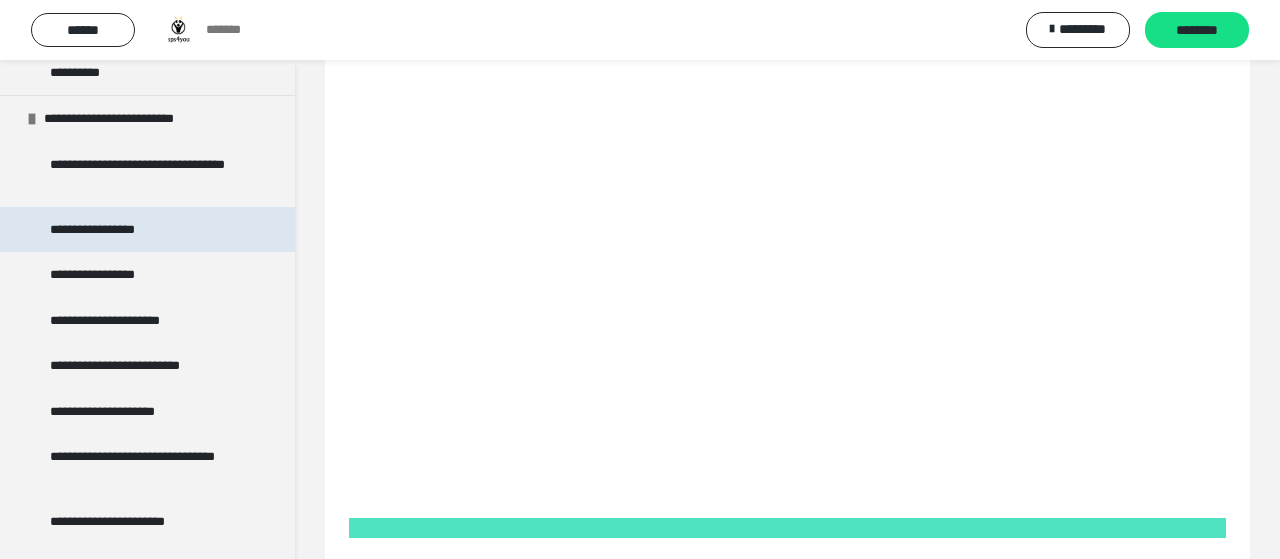 click on "**********" at bounding box center (147, 230) 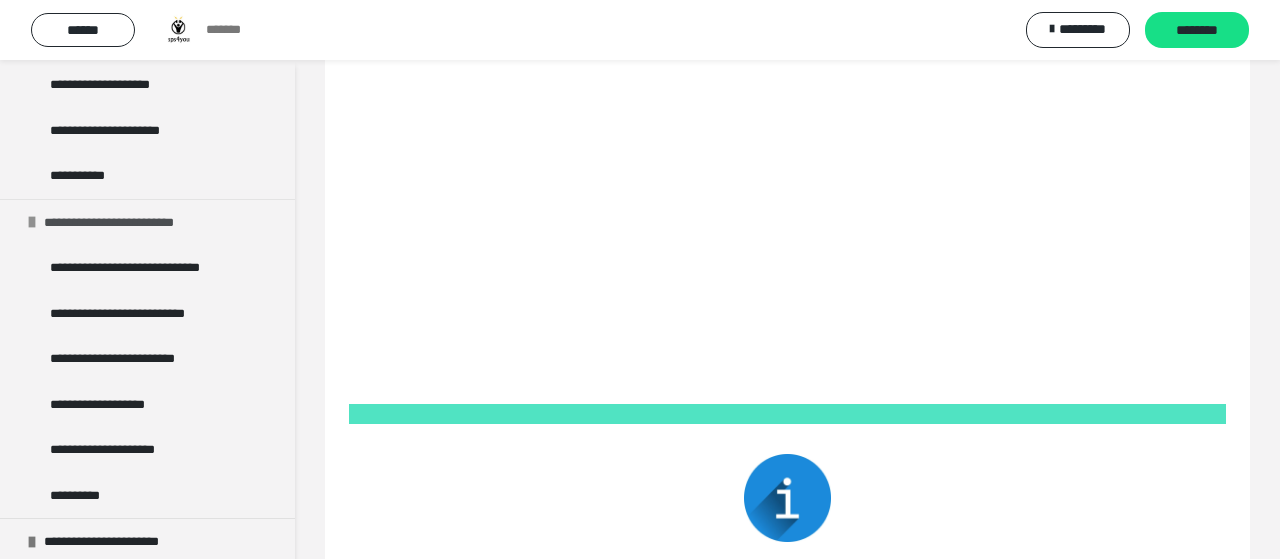 scroll, scrollTop: 1344, scrollLeft: 0, axis: vertical 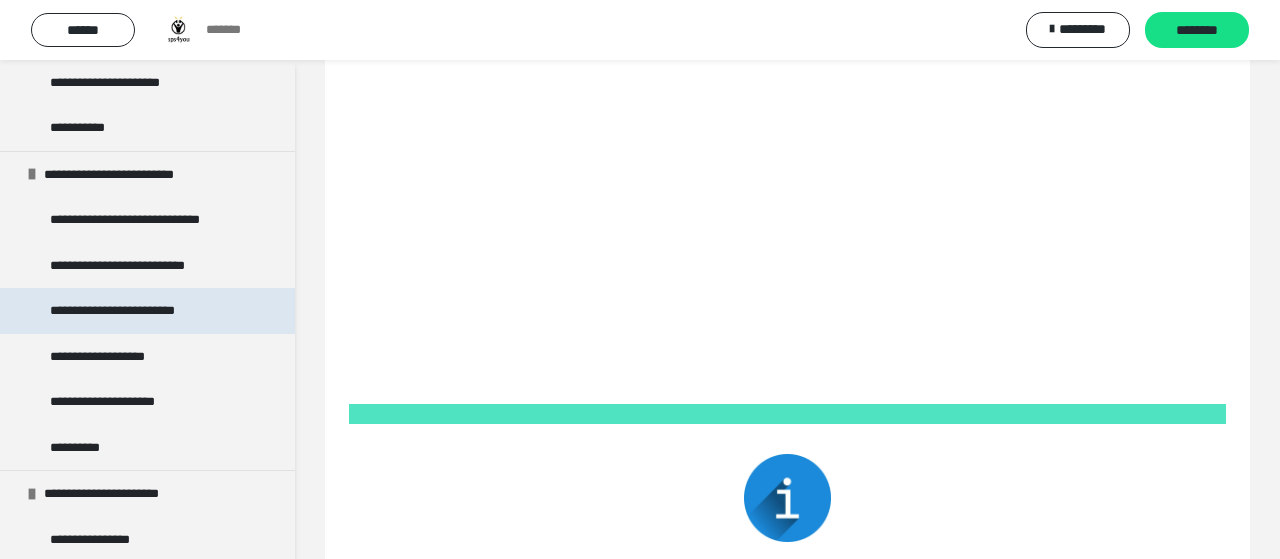 click on "**********" at bounding box center (147, 311) 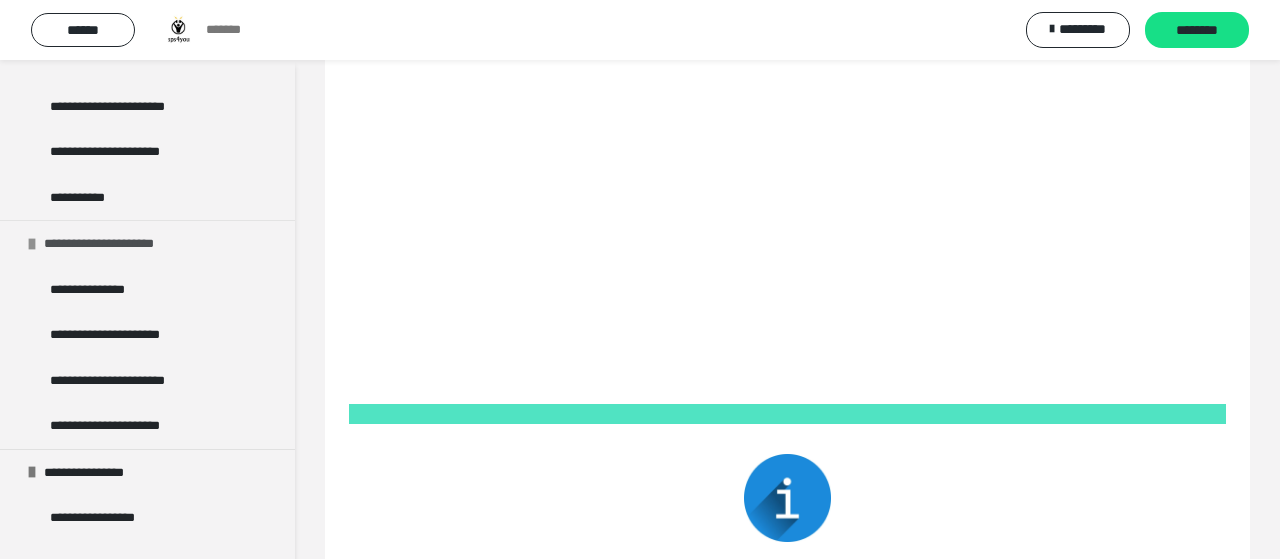 scroll, scrollTop: 4128, scrollLeft: 0, axis: vertical 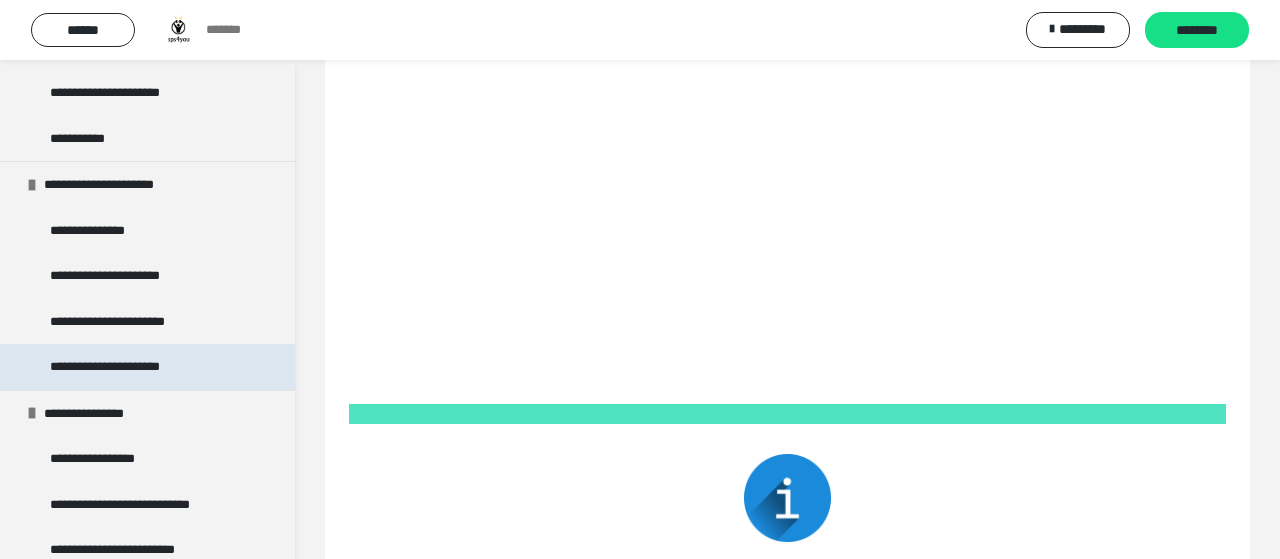 click on "**********" at bounding box center [147, 367] 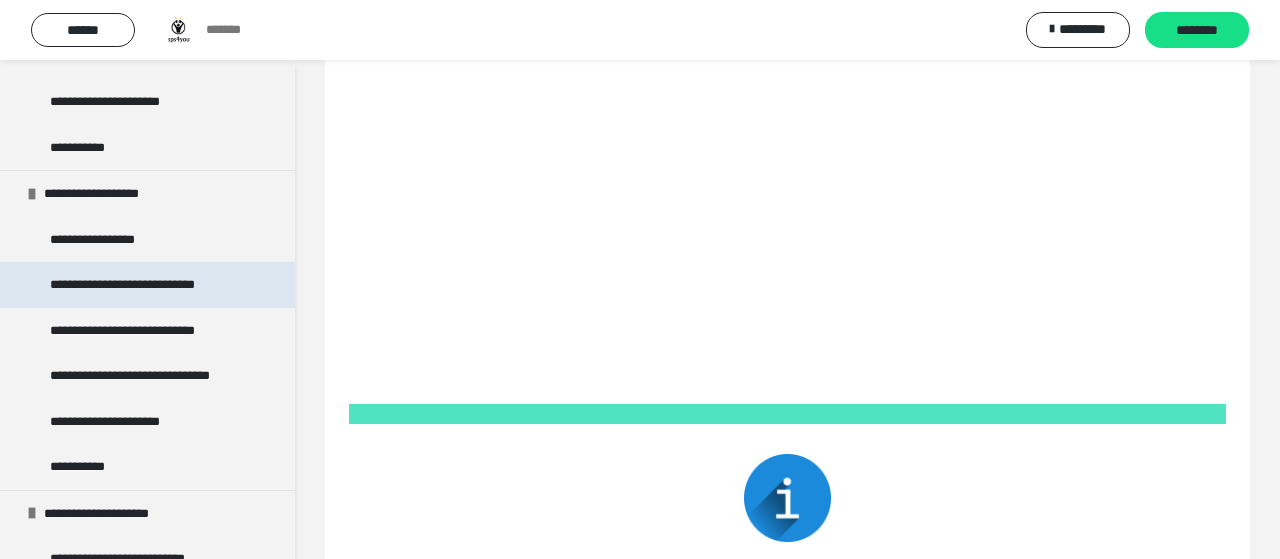scroll, scrollTop: 5828, scrollLeft: 0, axis: vertical 